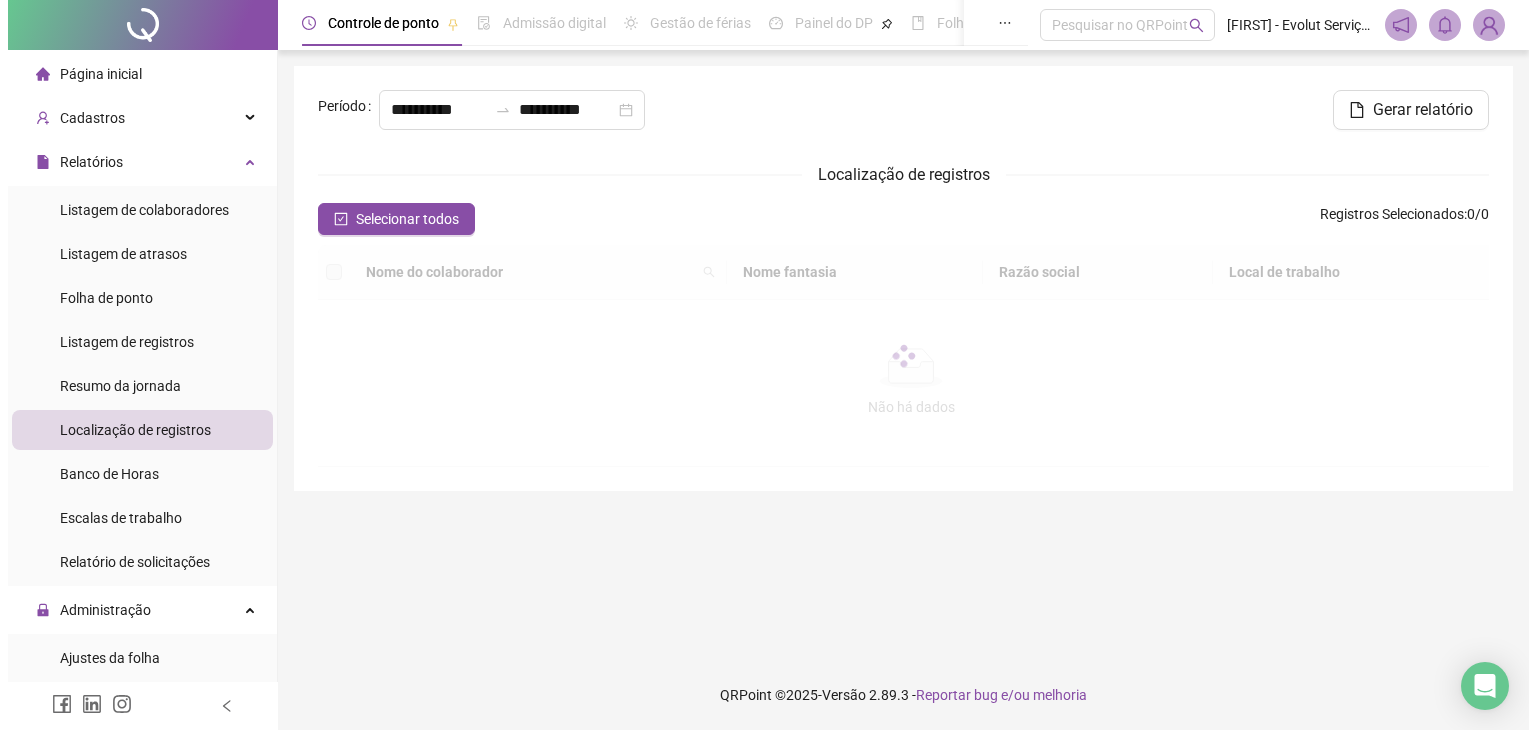 scroll, scrollTop: 0, scrollLeft: 0, axis: both 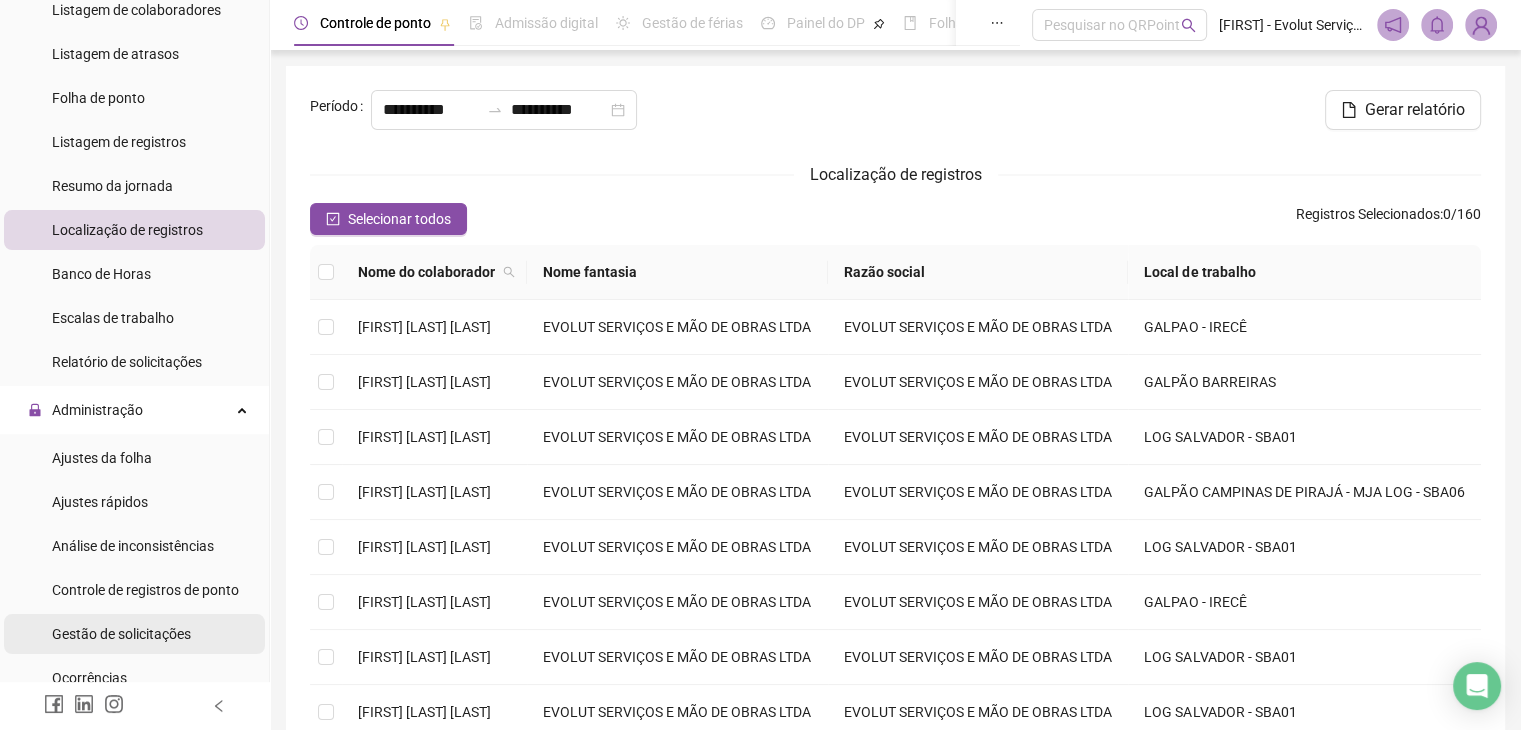 click on "Gestão de solicitações" at bounding box center (121, 634) 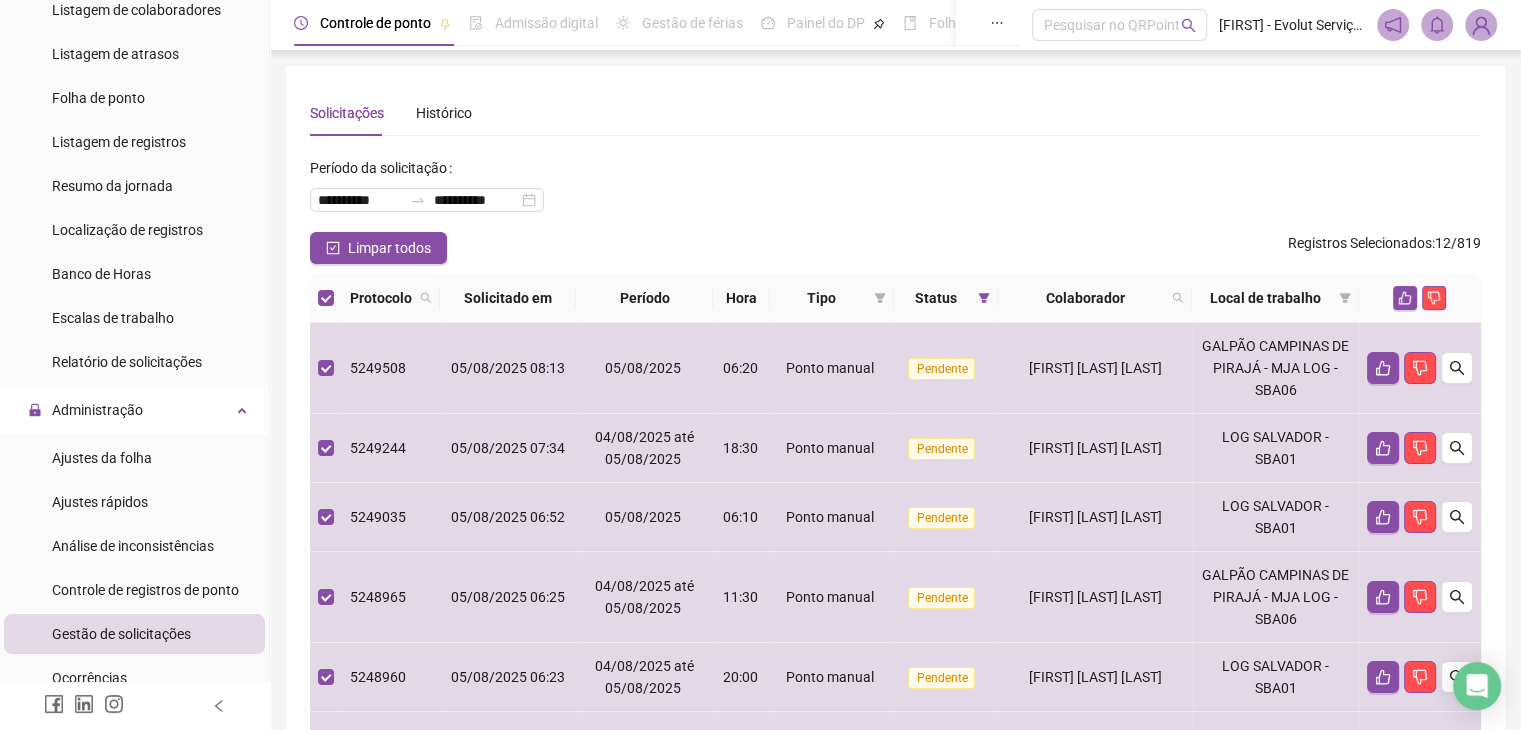 click at bounding box center [1420, 298] 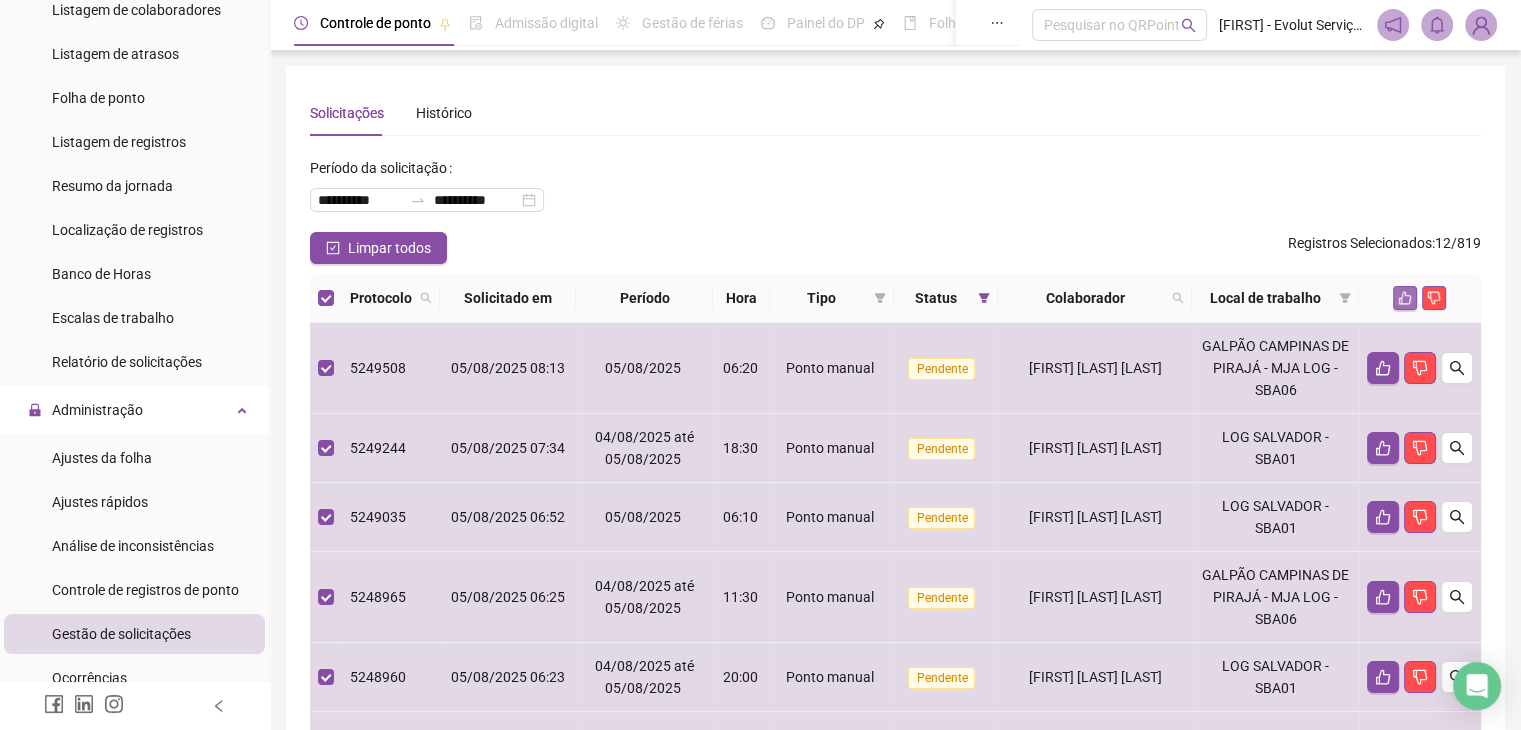 click 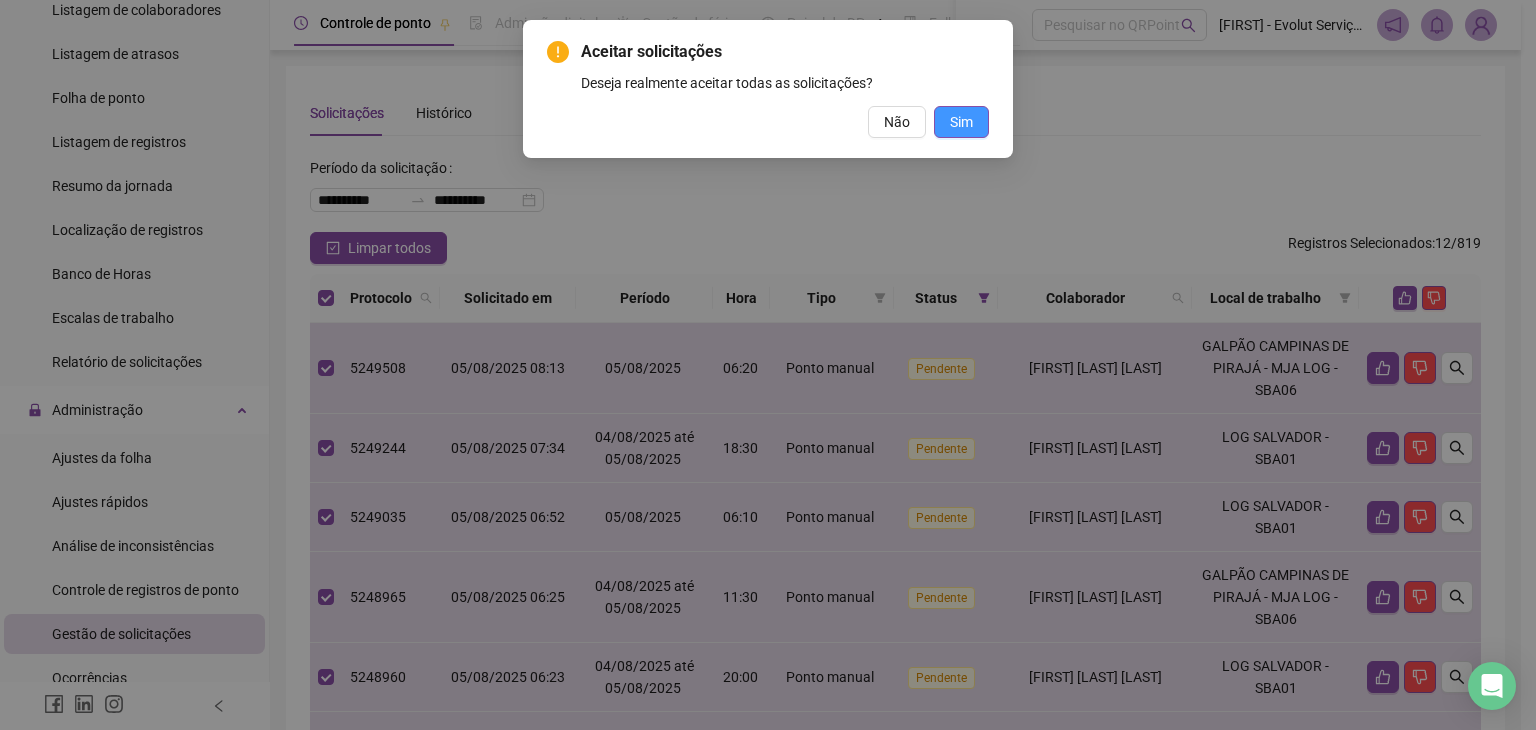 click on "Sim" at bounding box center [961, 122] 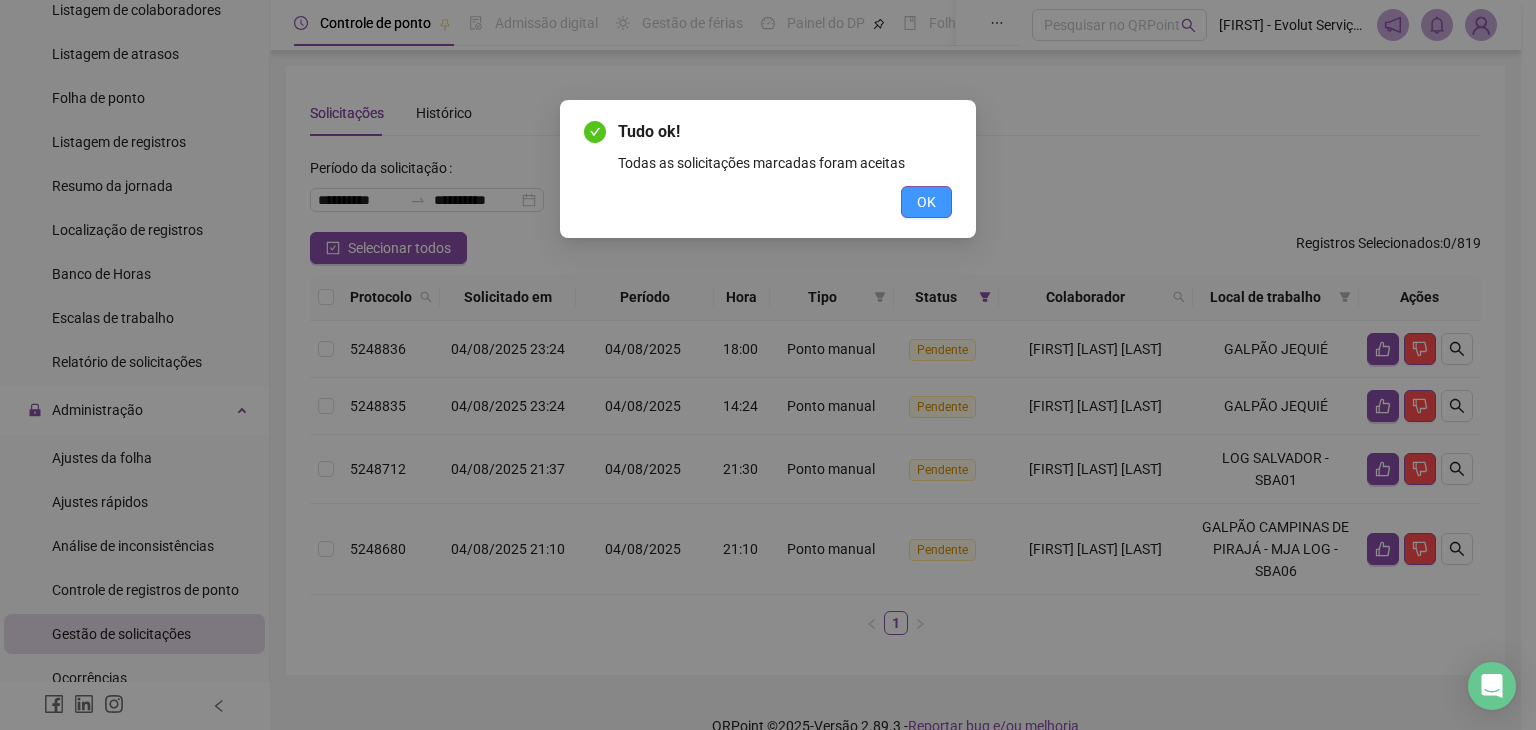click on "OK" at bounding box center (926, 202) 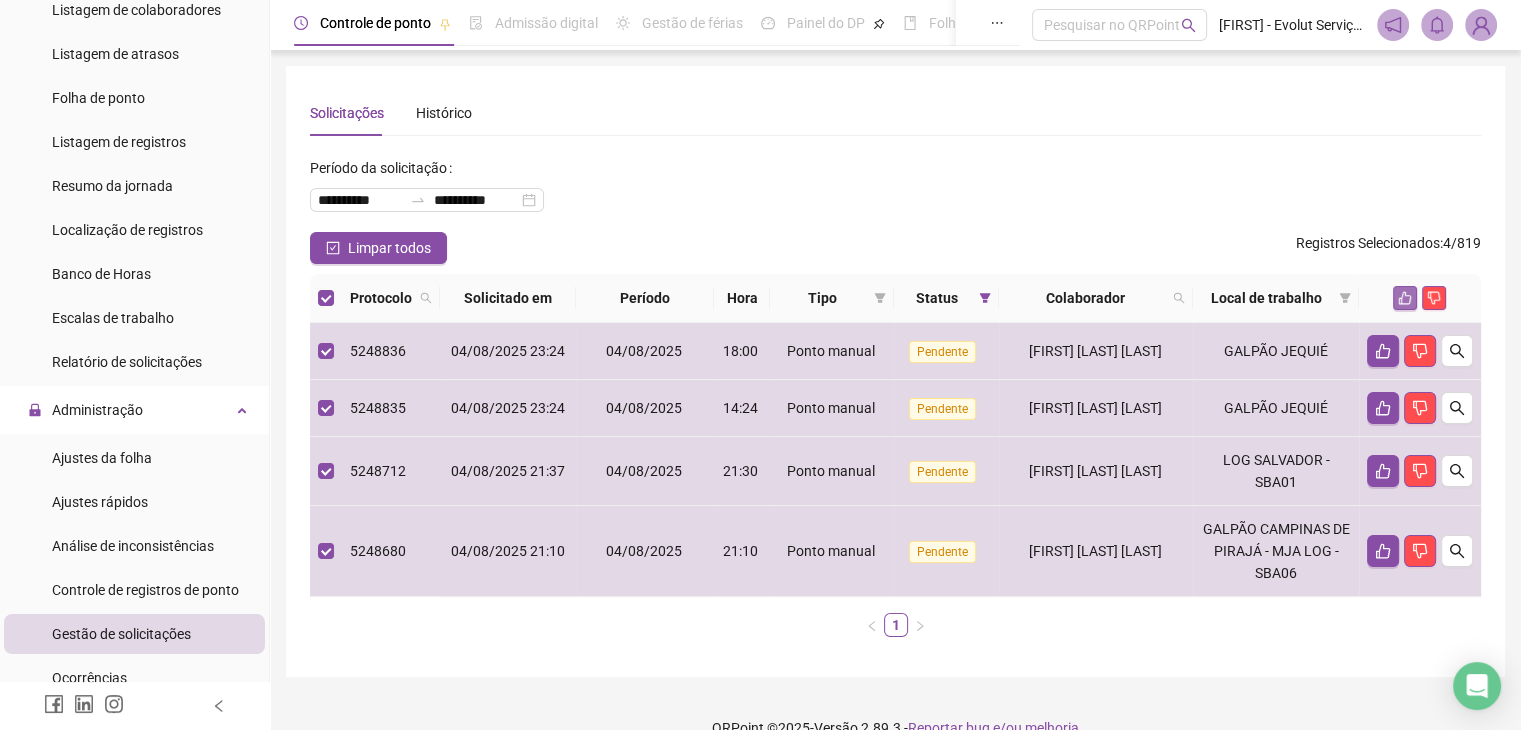 click 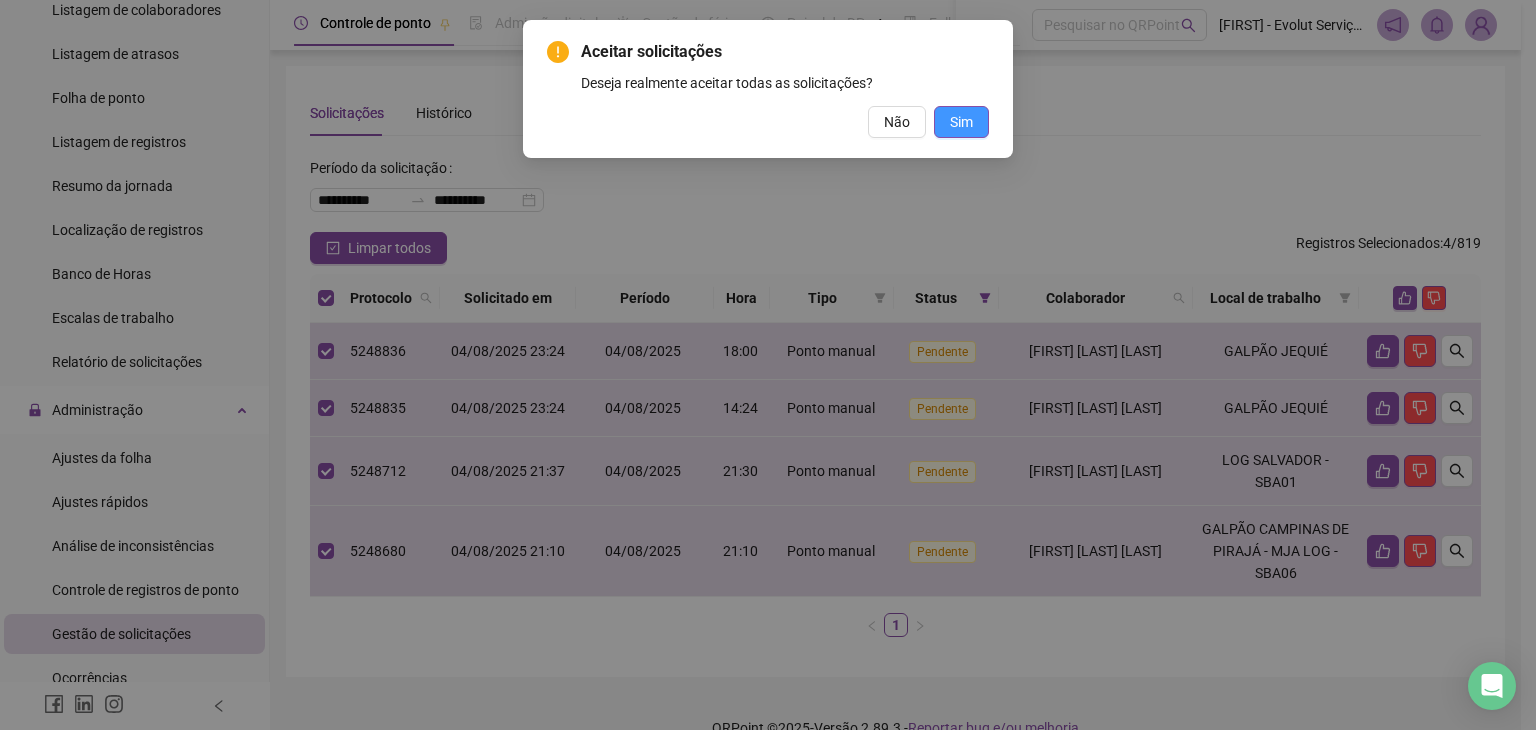click on "Sim" at bounding box center [961, 122] 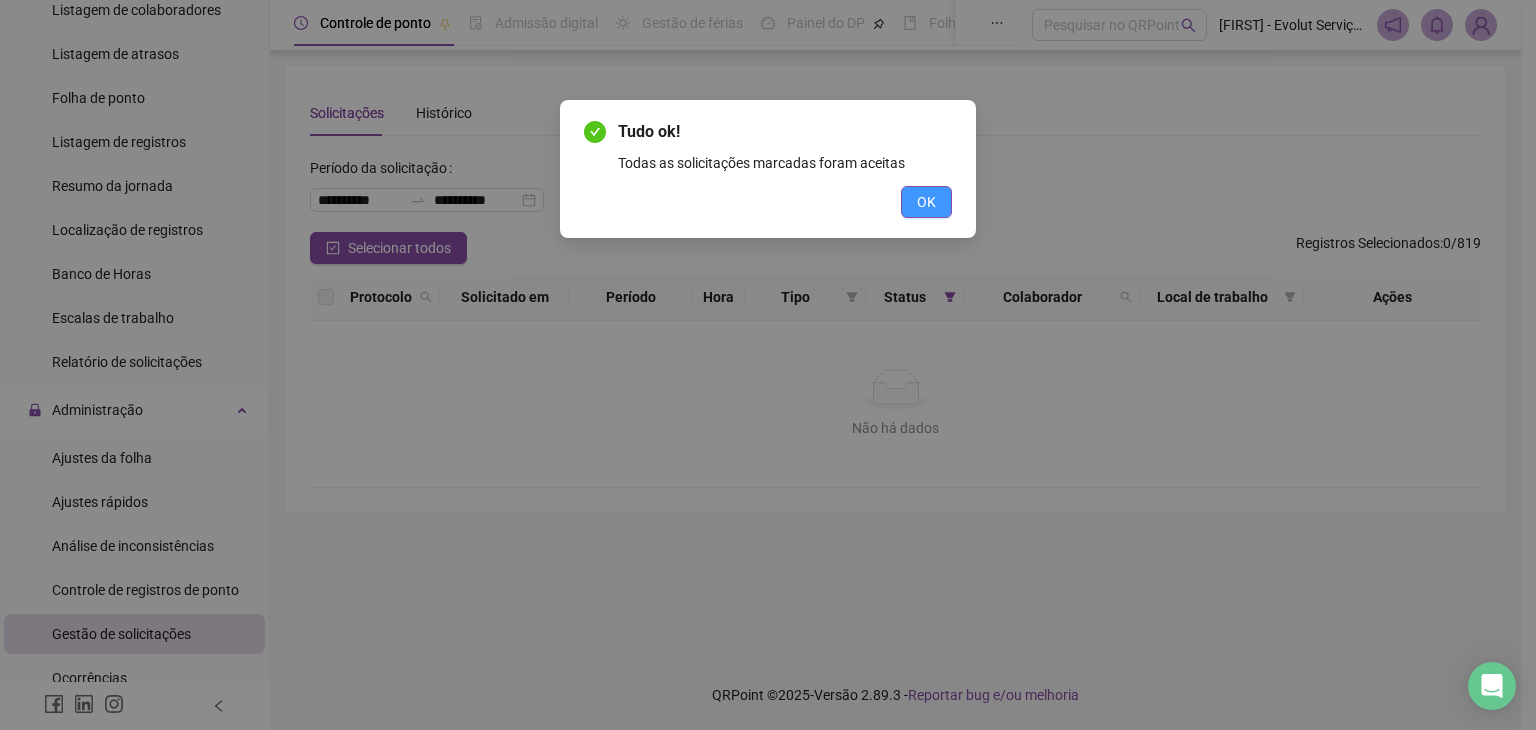 click on "OK" at bounding box center [926, 202] 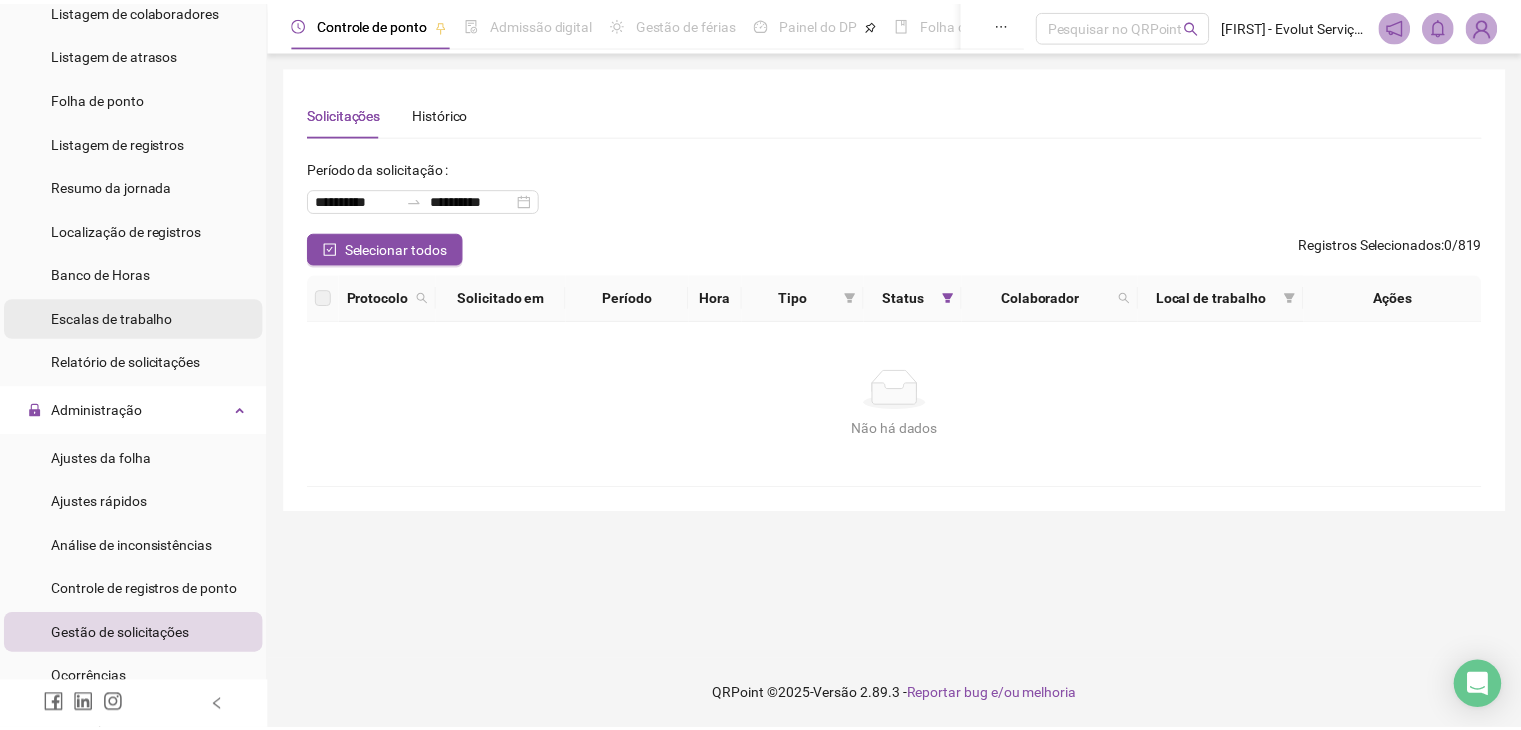 scroll, scrollTop: 0, scrollLeft: 0, axis: both 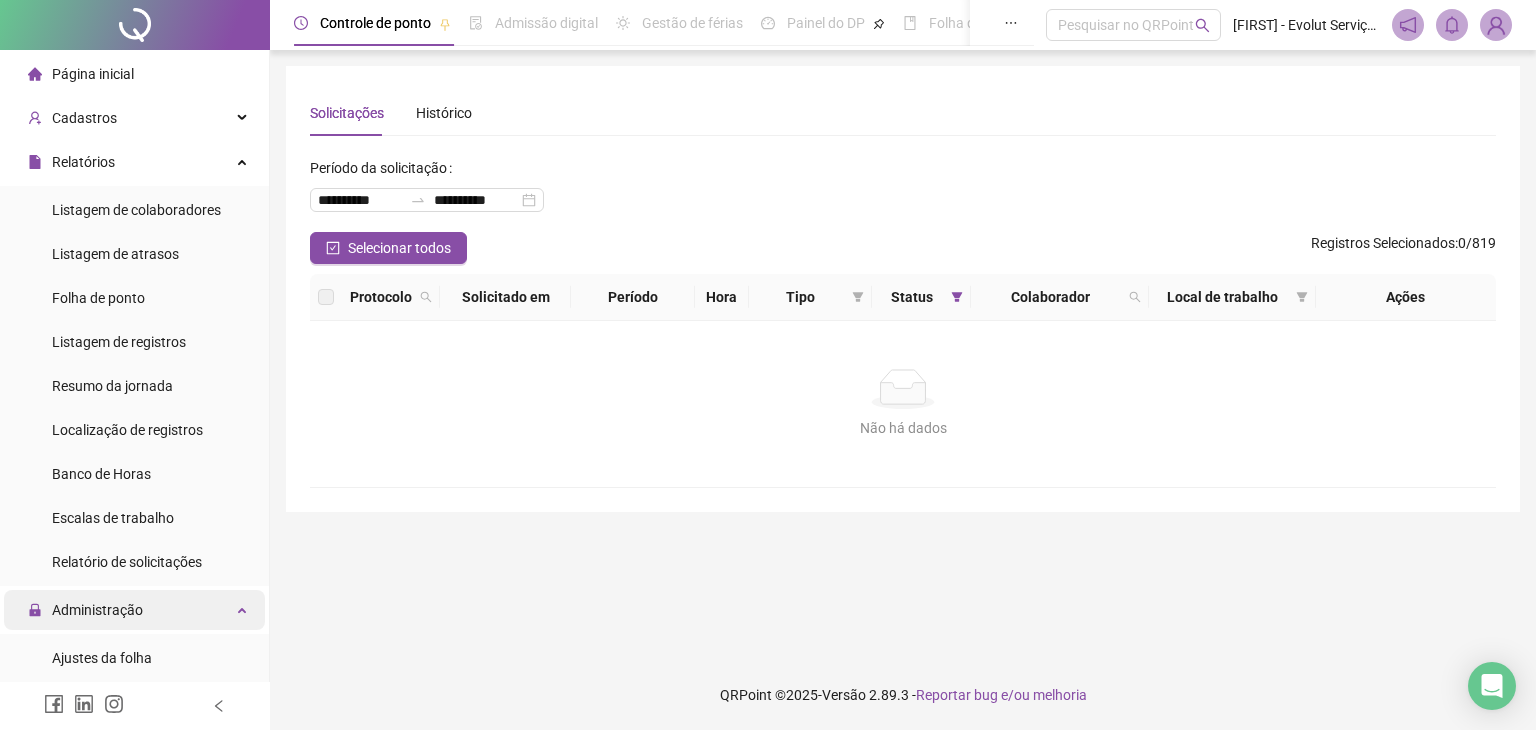 click on "Administração" at bounding box center (134, 610) 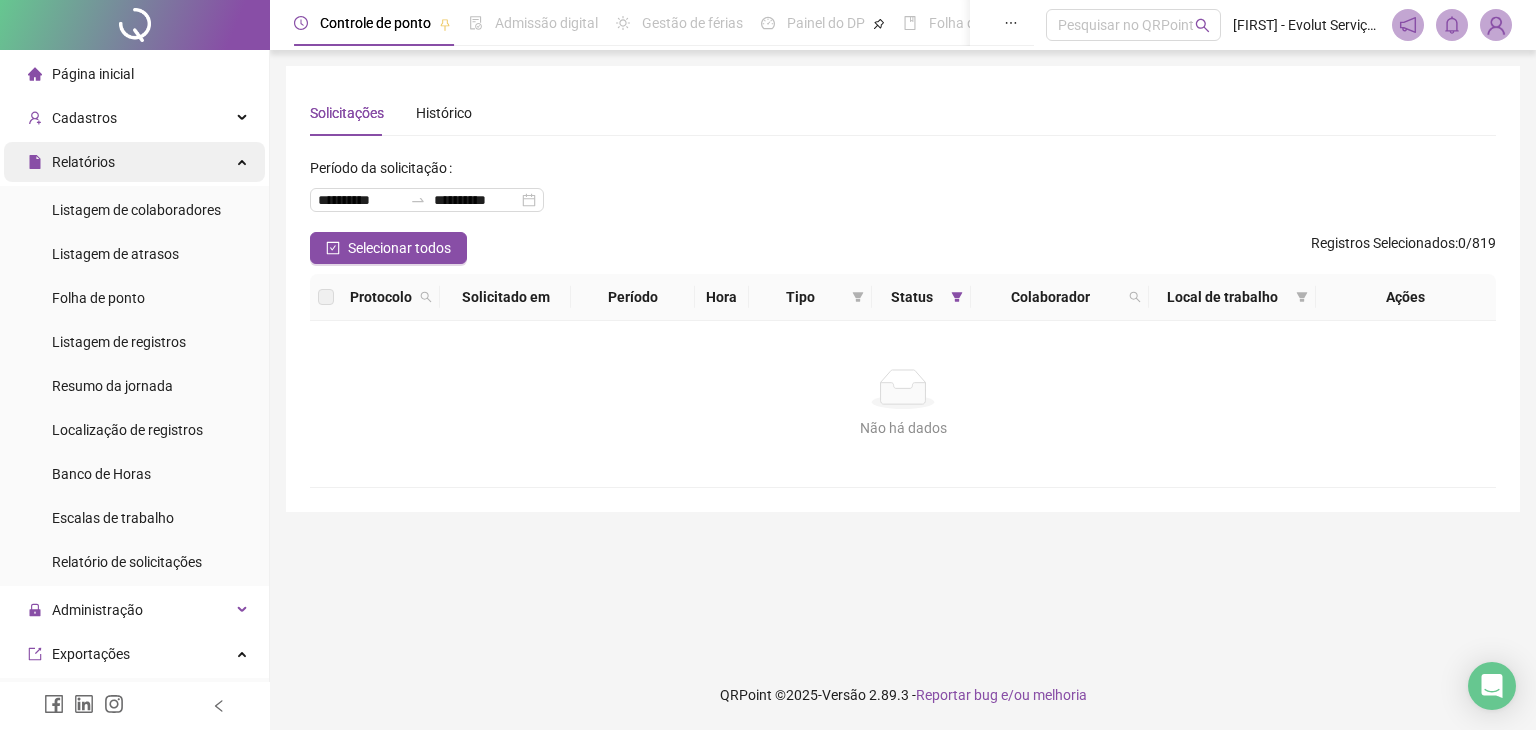 click on "Relatórios" at bounding box center (134, 162) 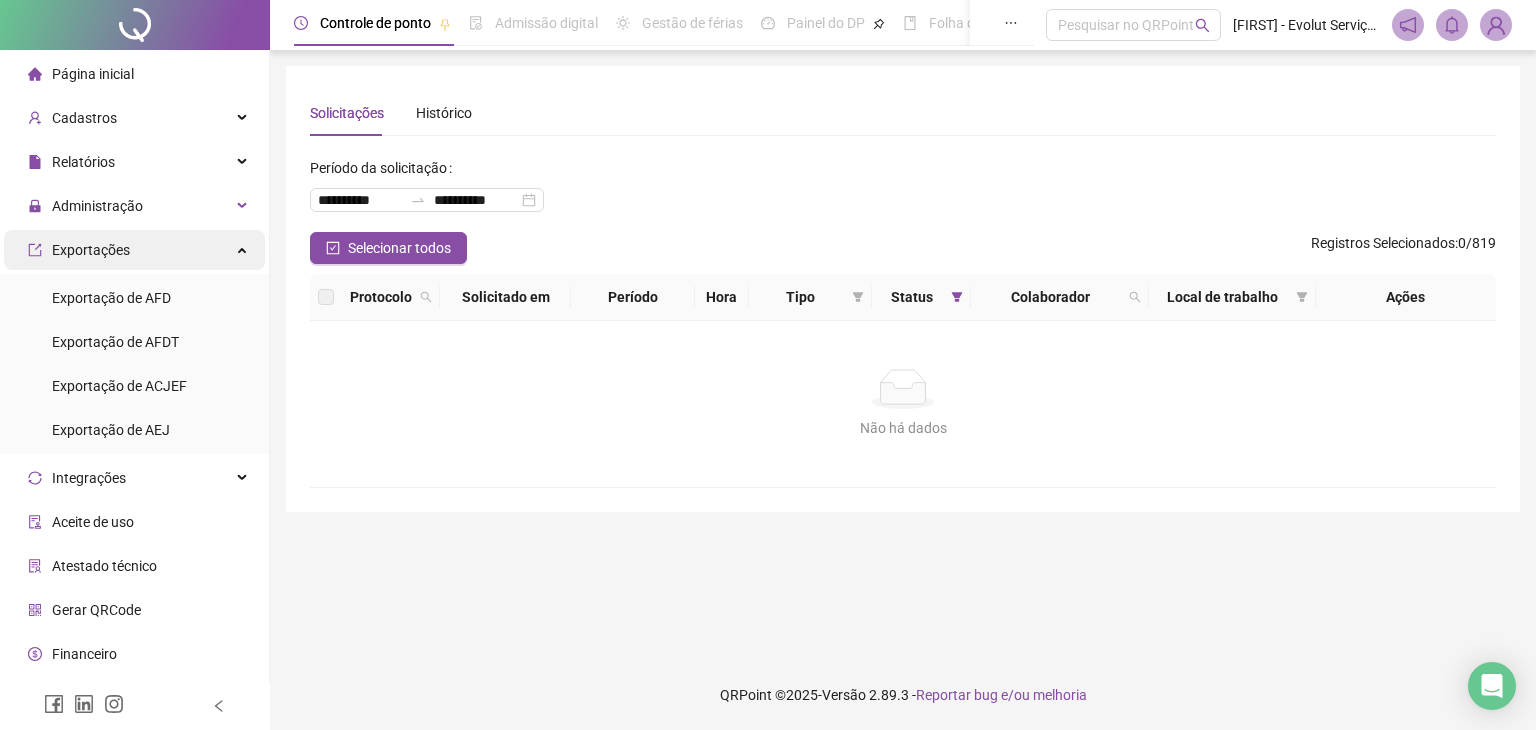 click on "Exportações" at bounding box center [134, 250] 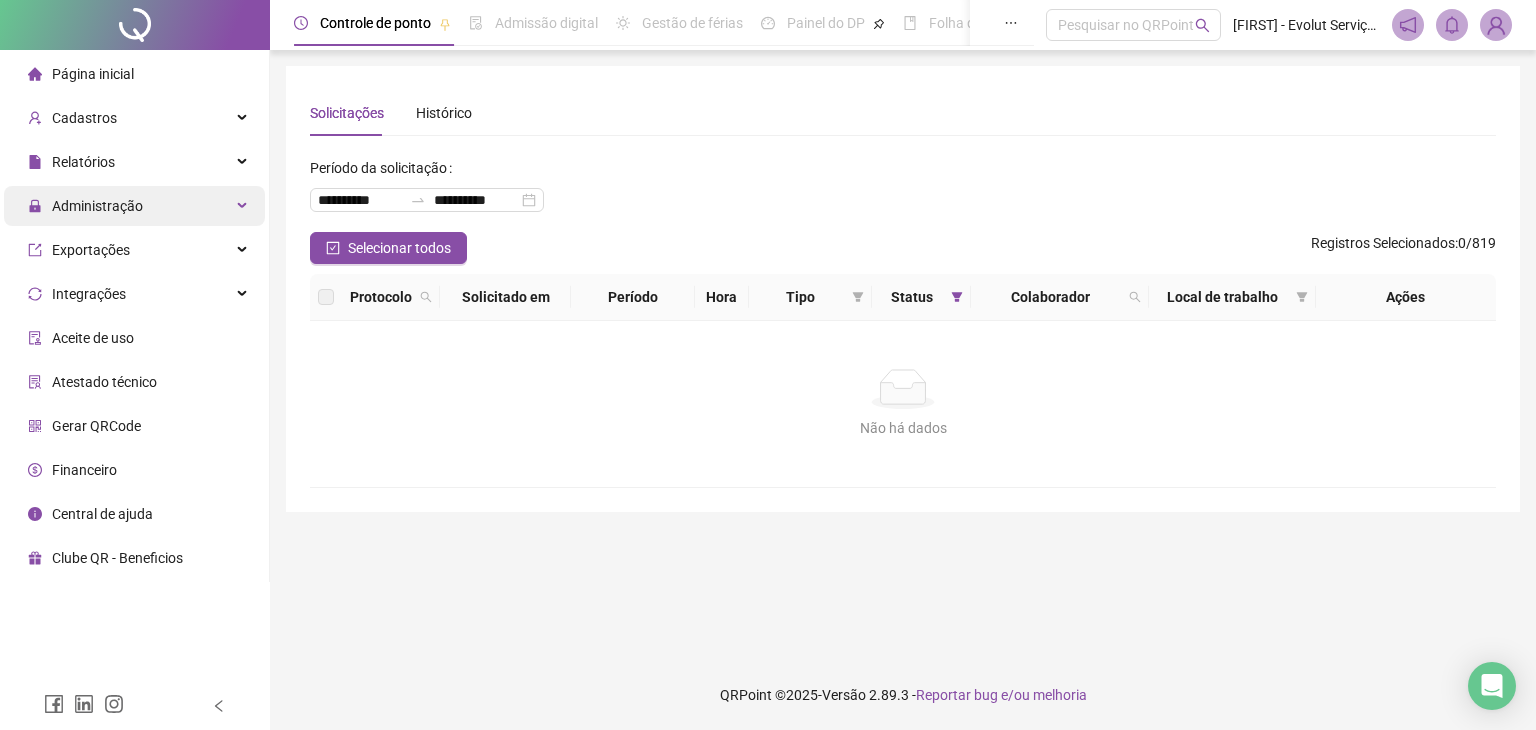 click on "Administração" at bounding box center [134, 206] 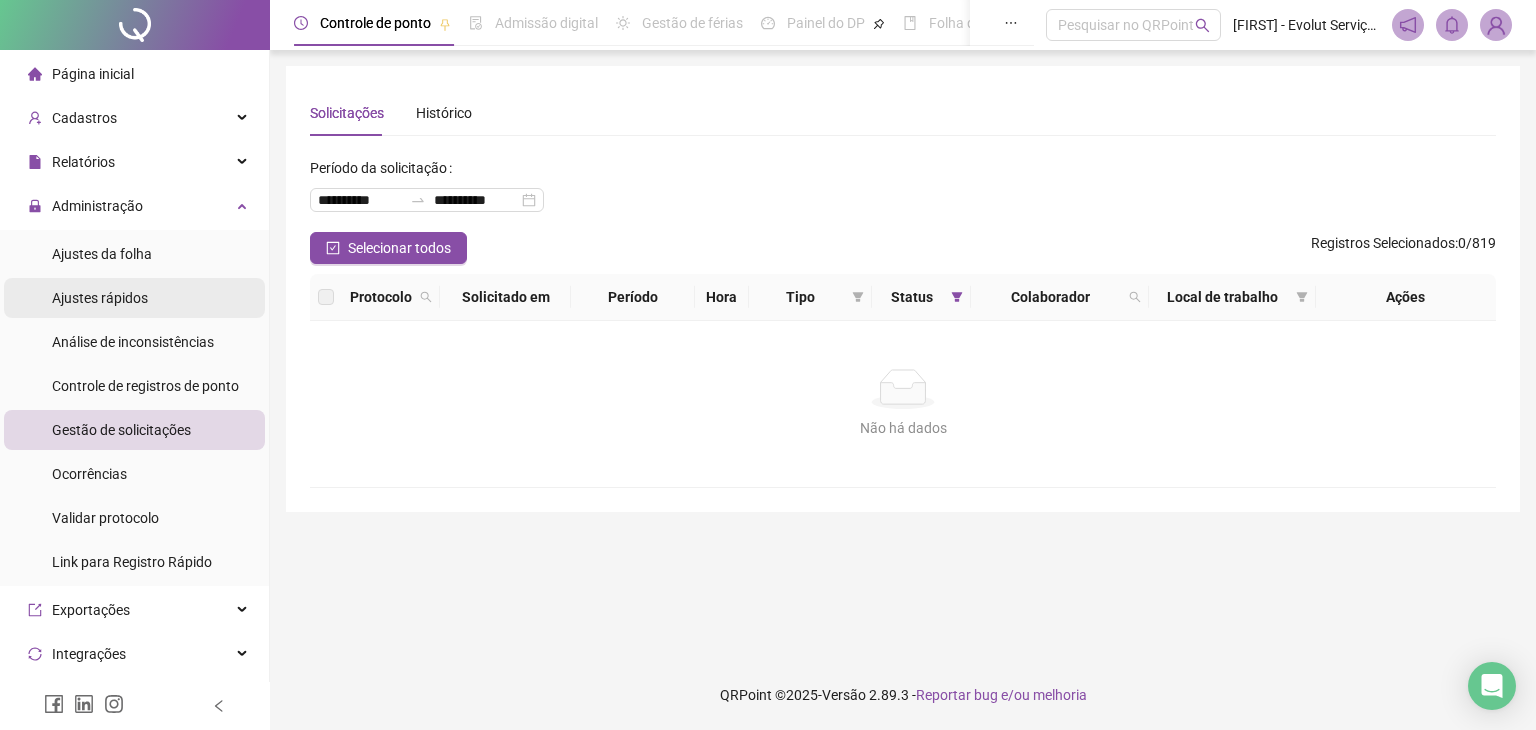 click on "Ajustes rápidos" at bounding box center [100, 298] 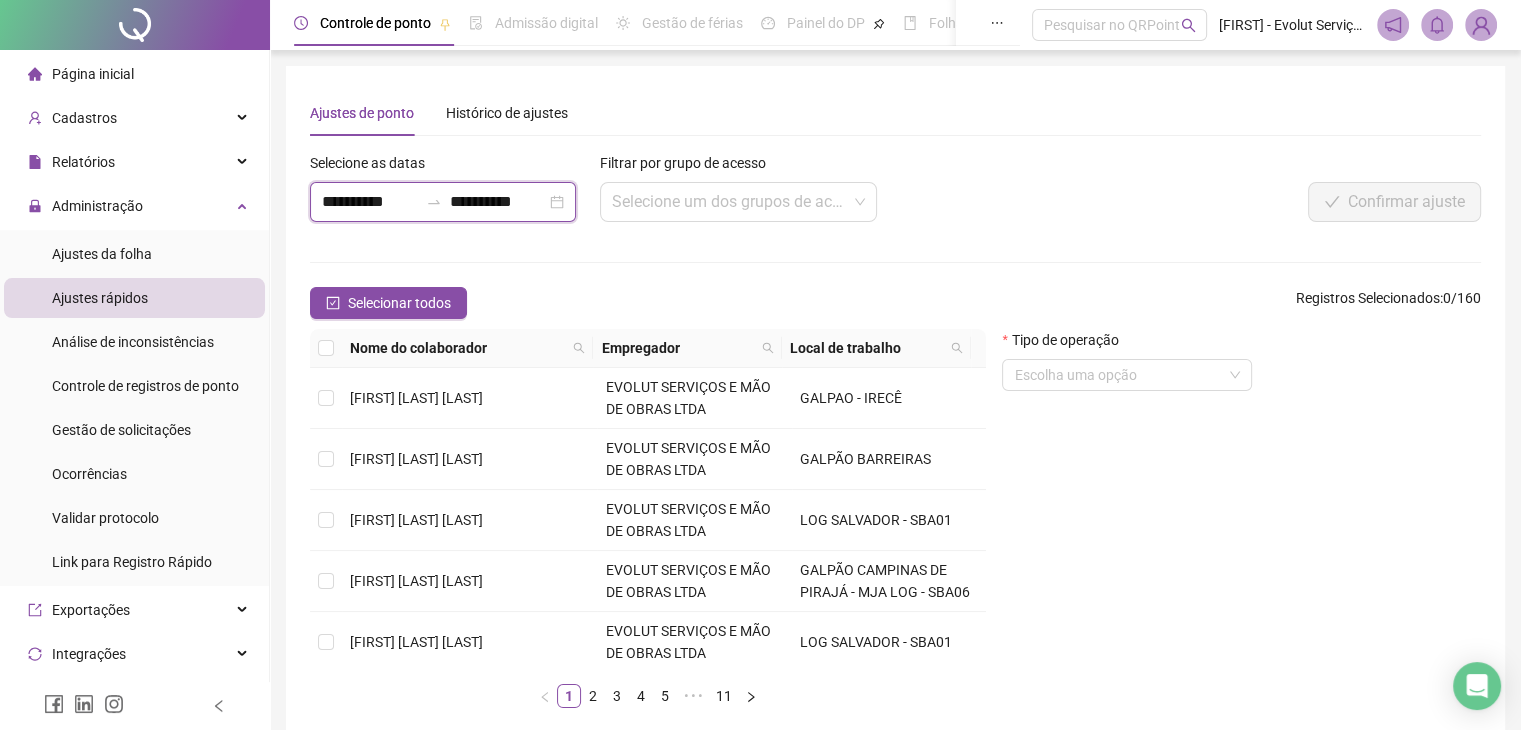 click on "**********" at bounding box center [370, 202] 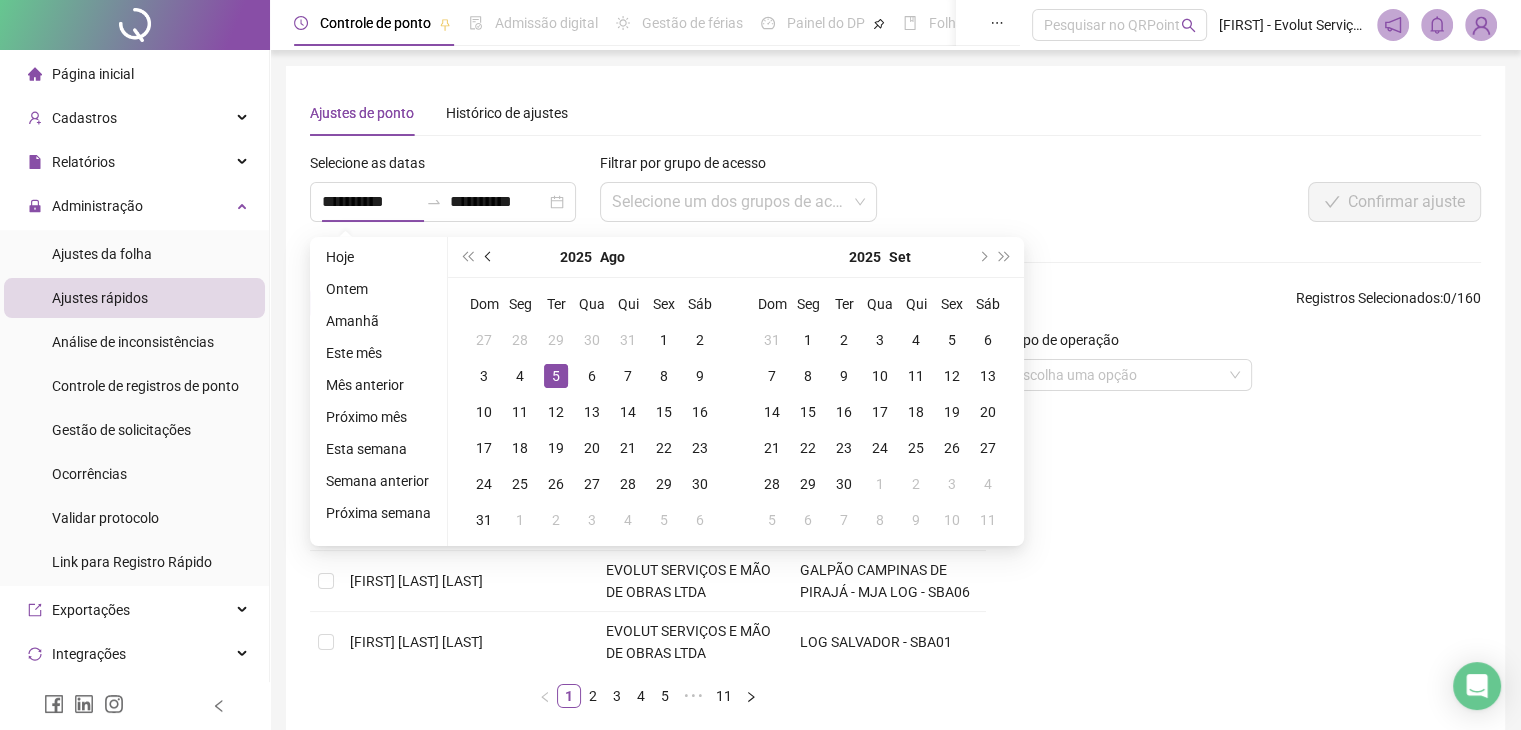 click at bounding box center [490, 257] 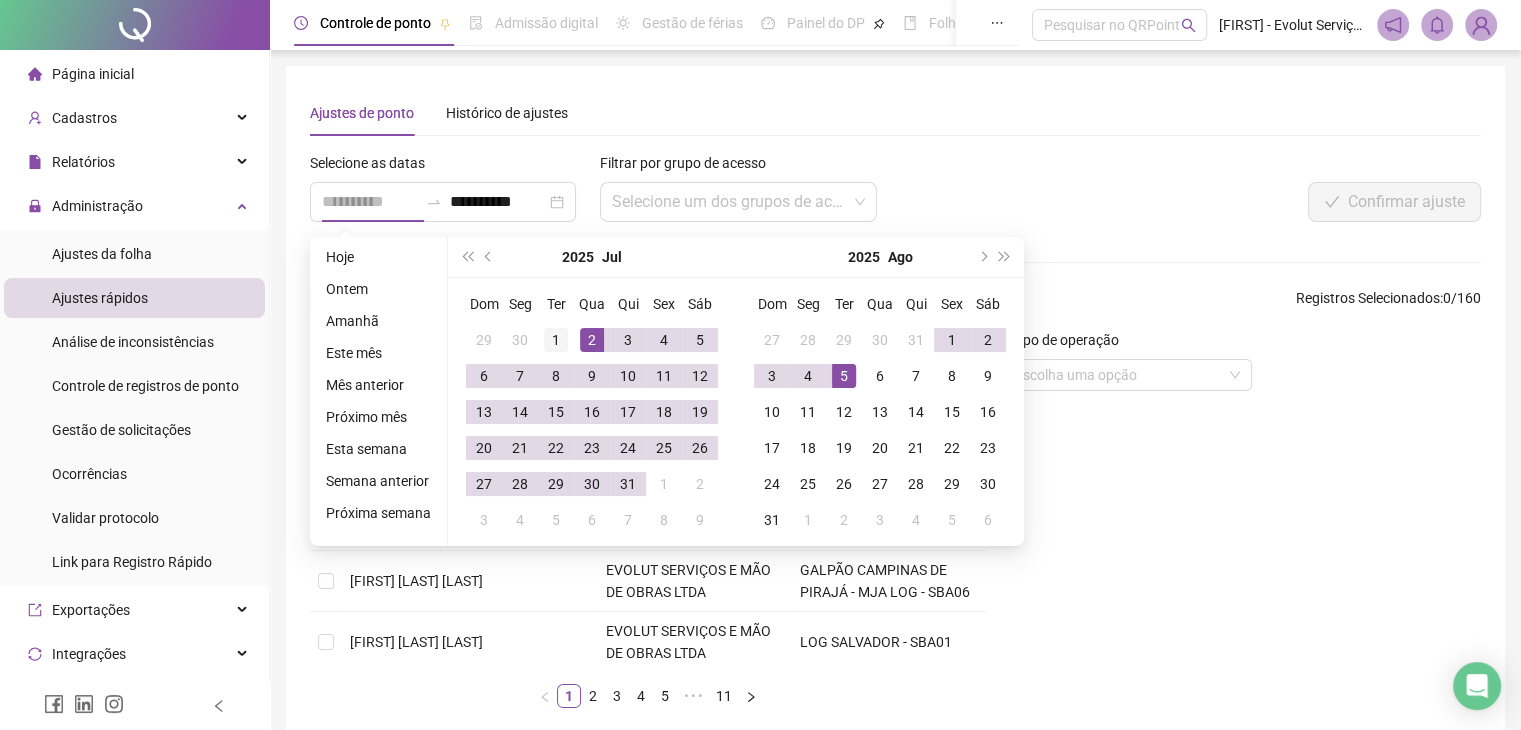 type on "**********" 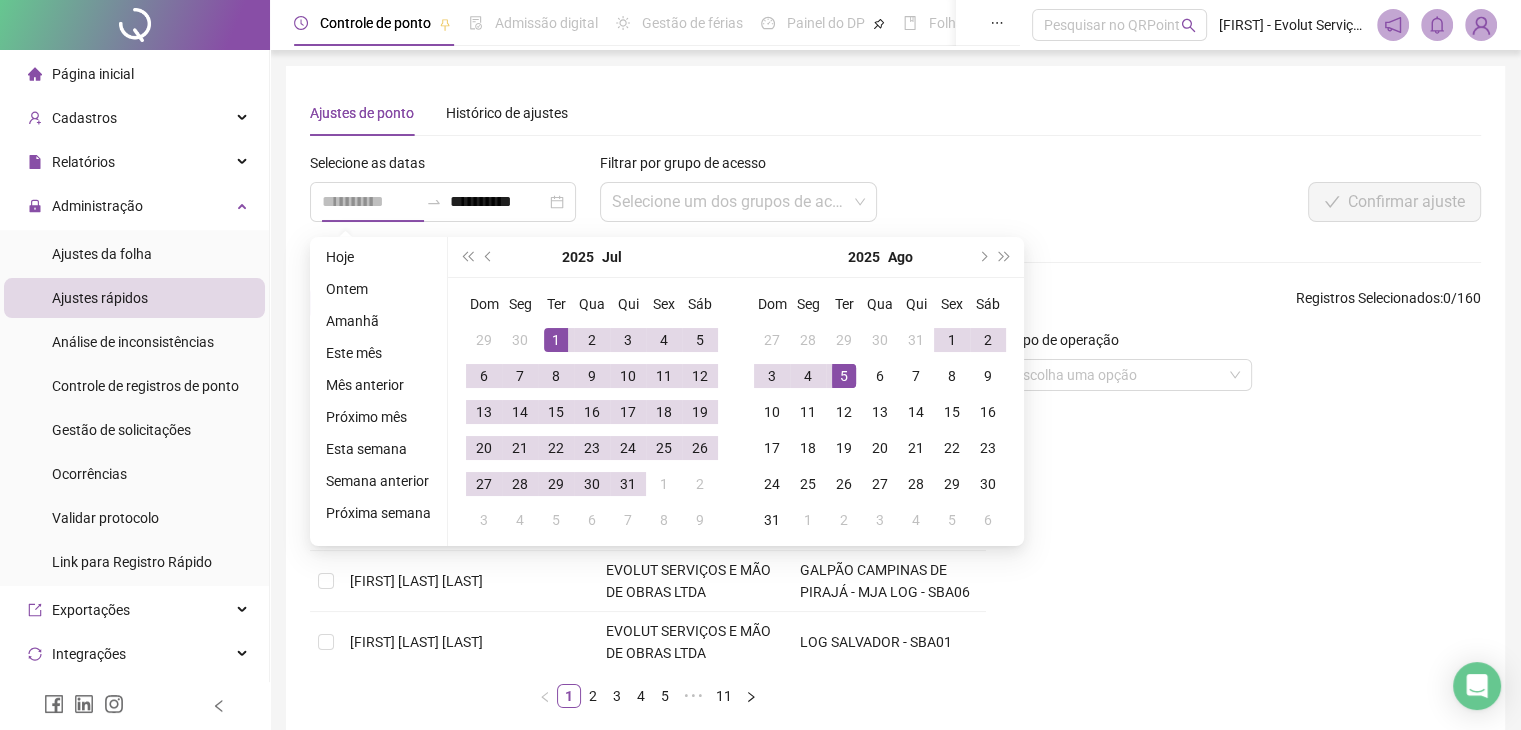 click on "1" at bounding box center (556, 340) 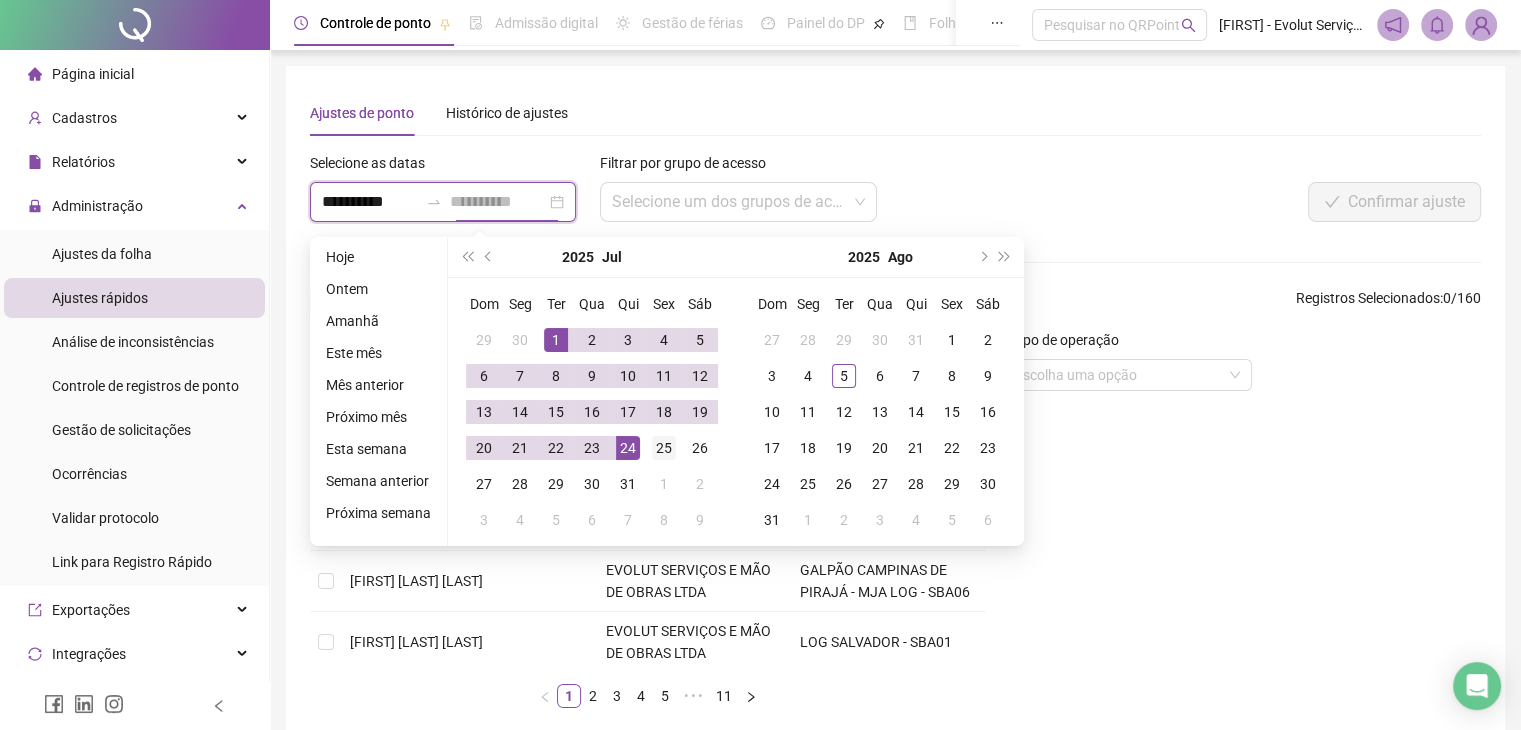 type on "**********" 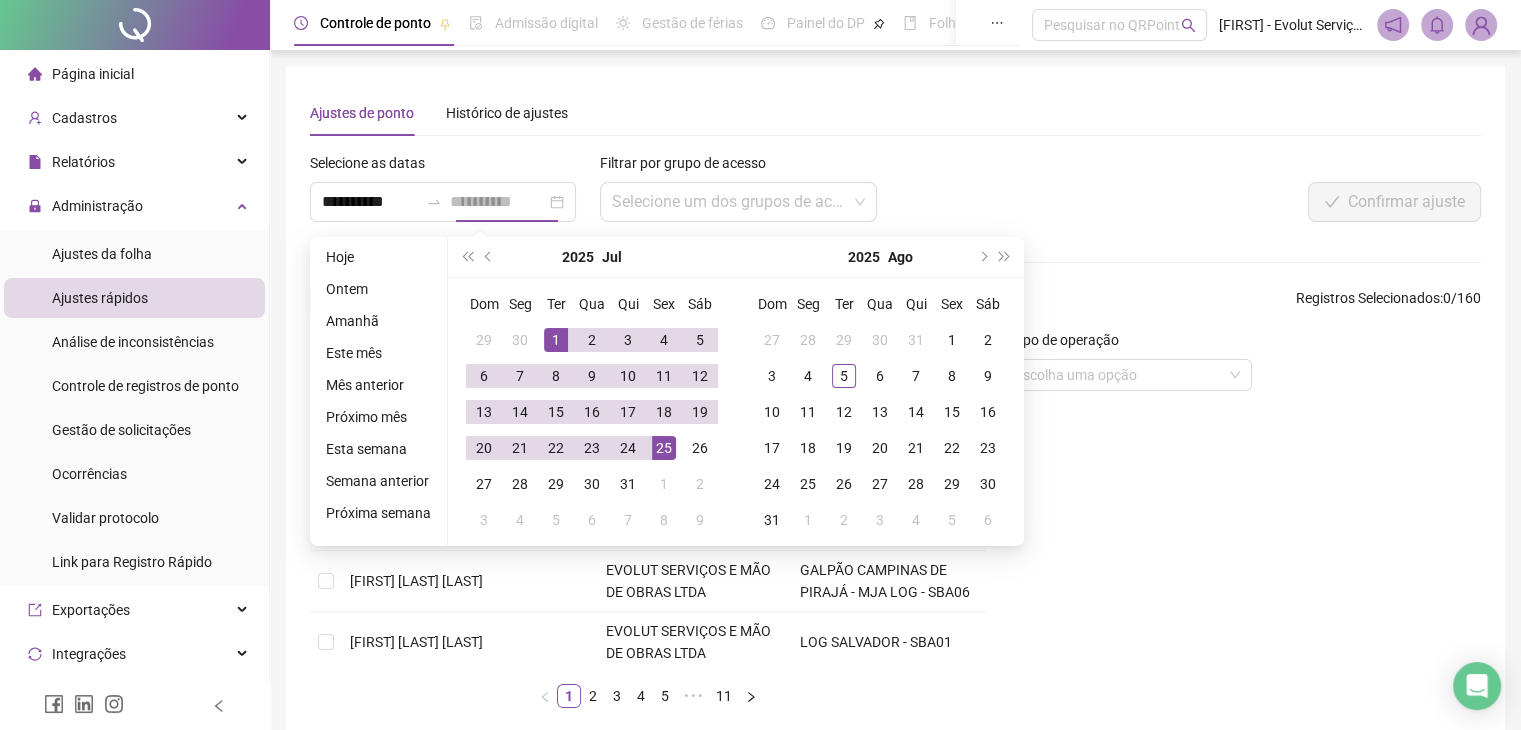 click on "25" at bounding box center [664, 448] 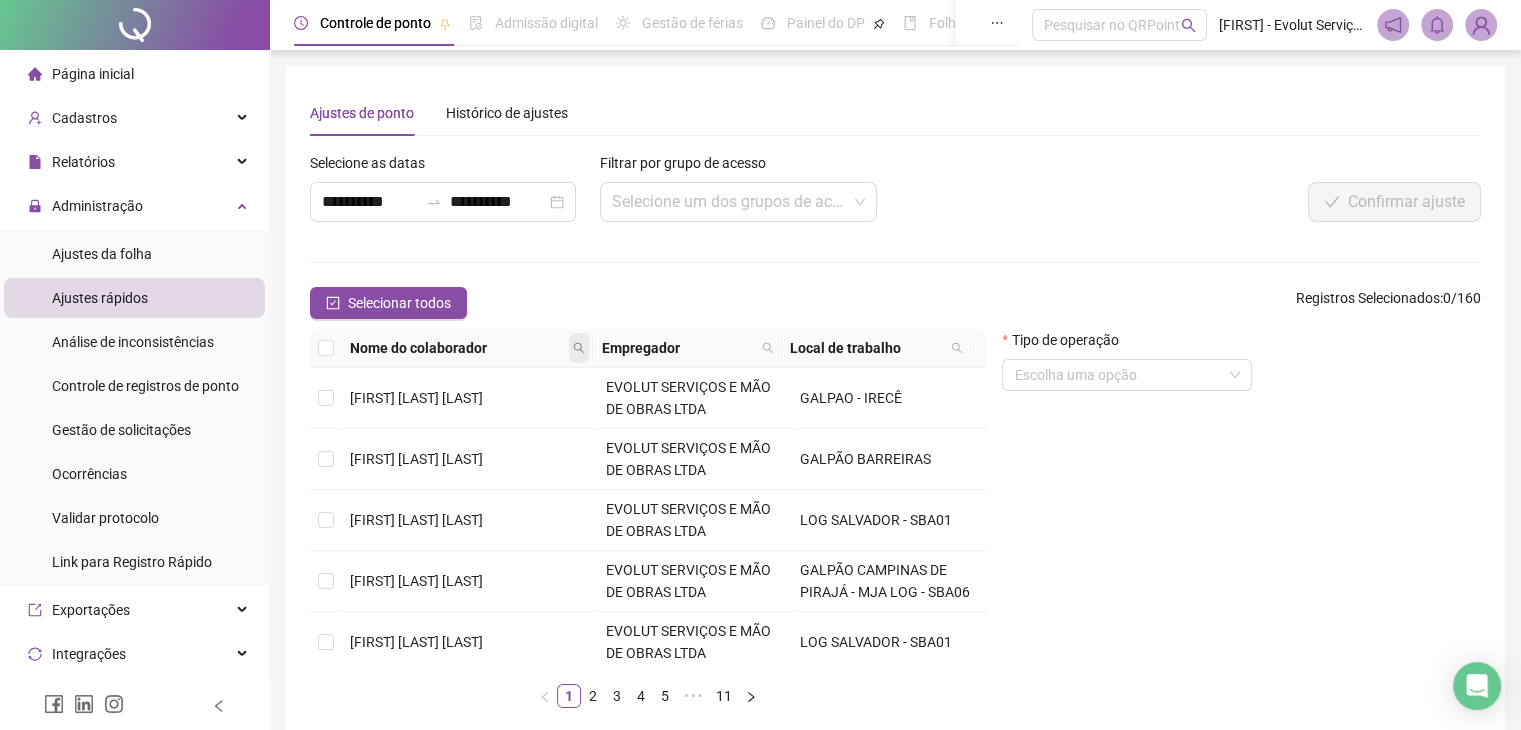 click 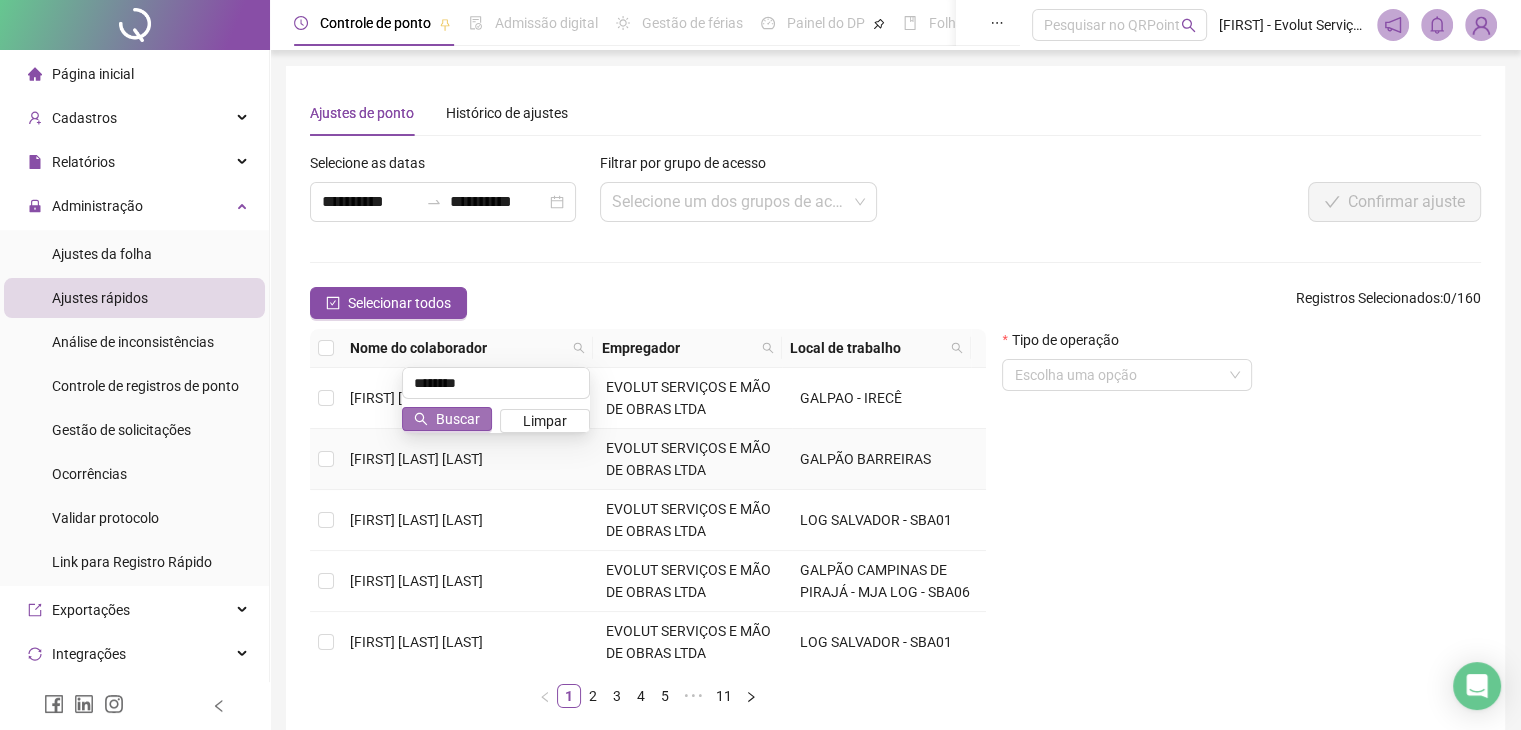 click on "Buscar" at bounding box center [458, 419] 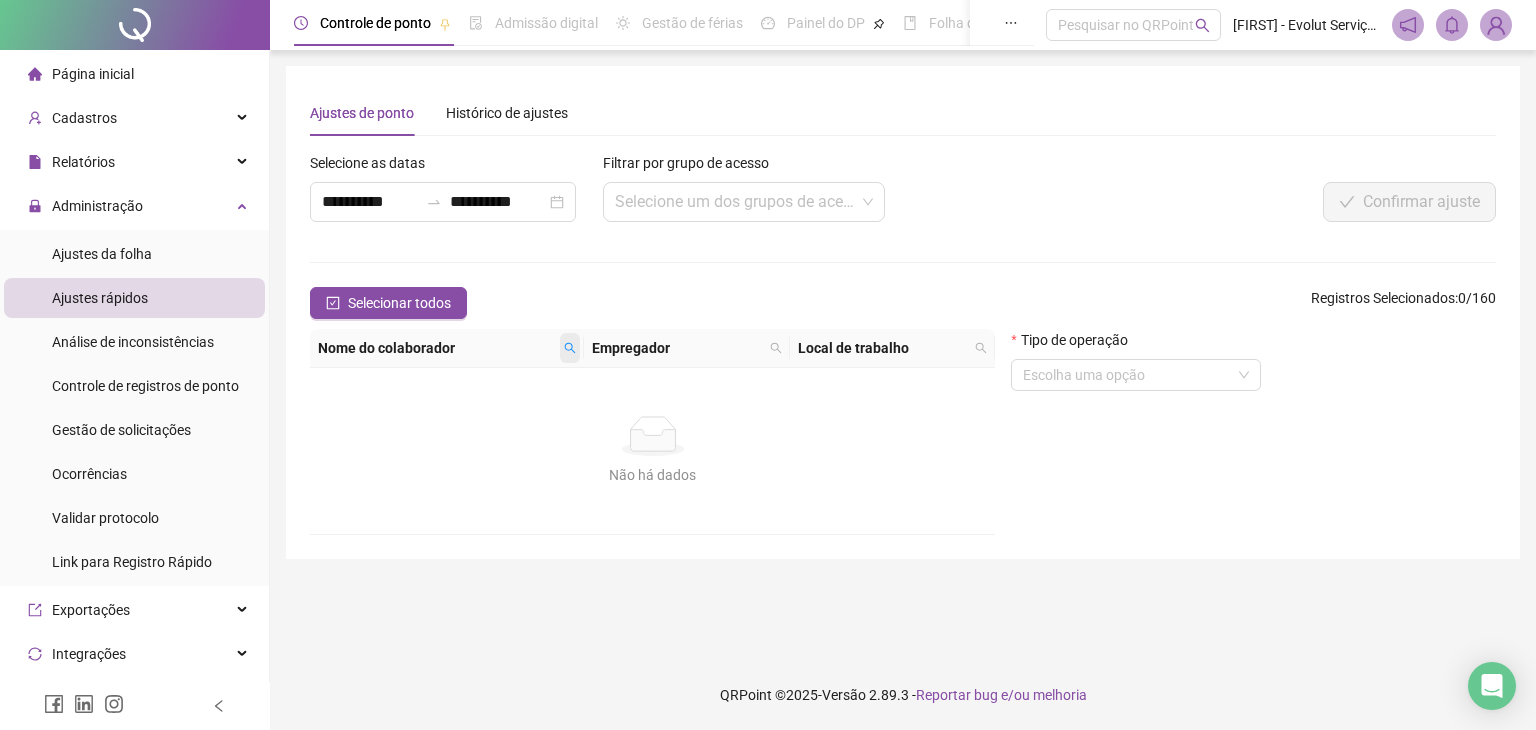 click 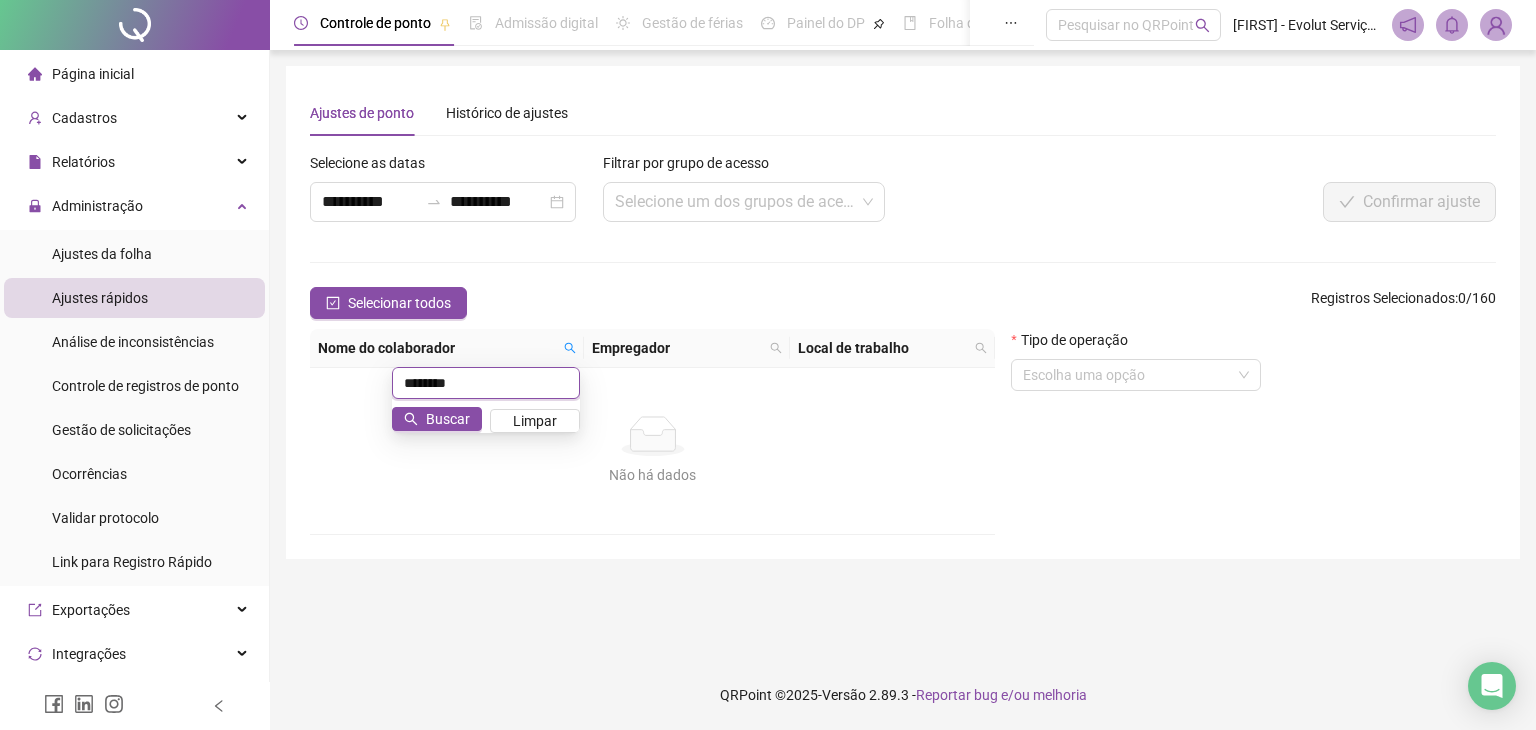 click on "********" at bounding box center (486, 383) 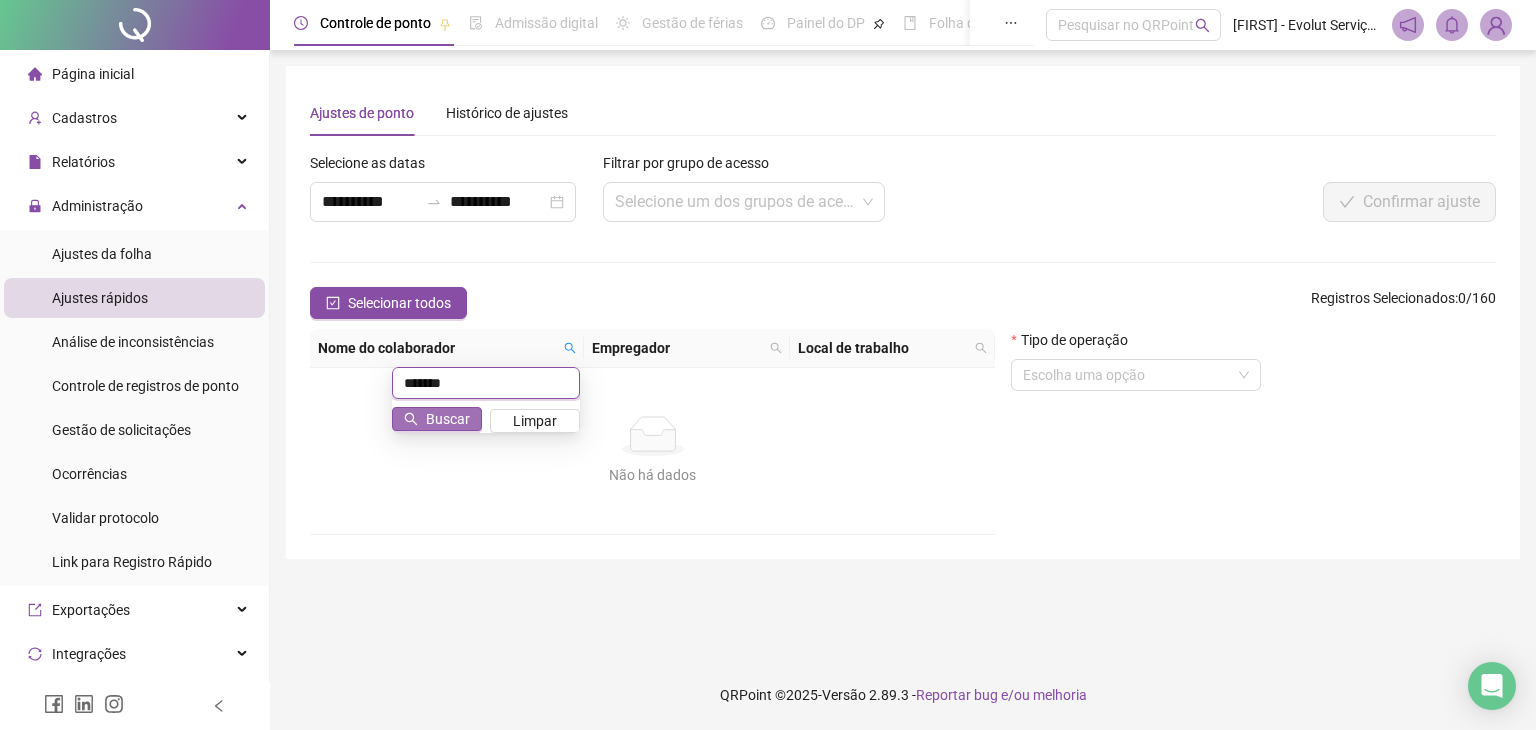 type on "*******" 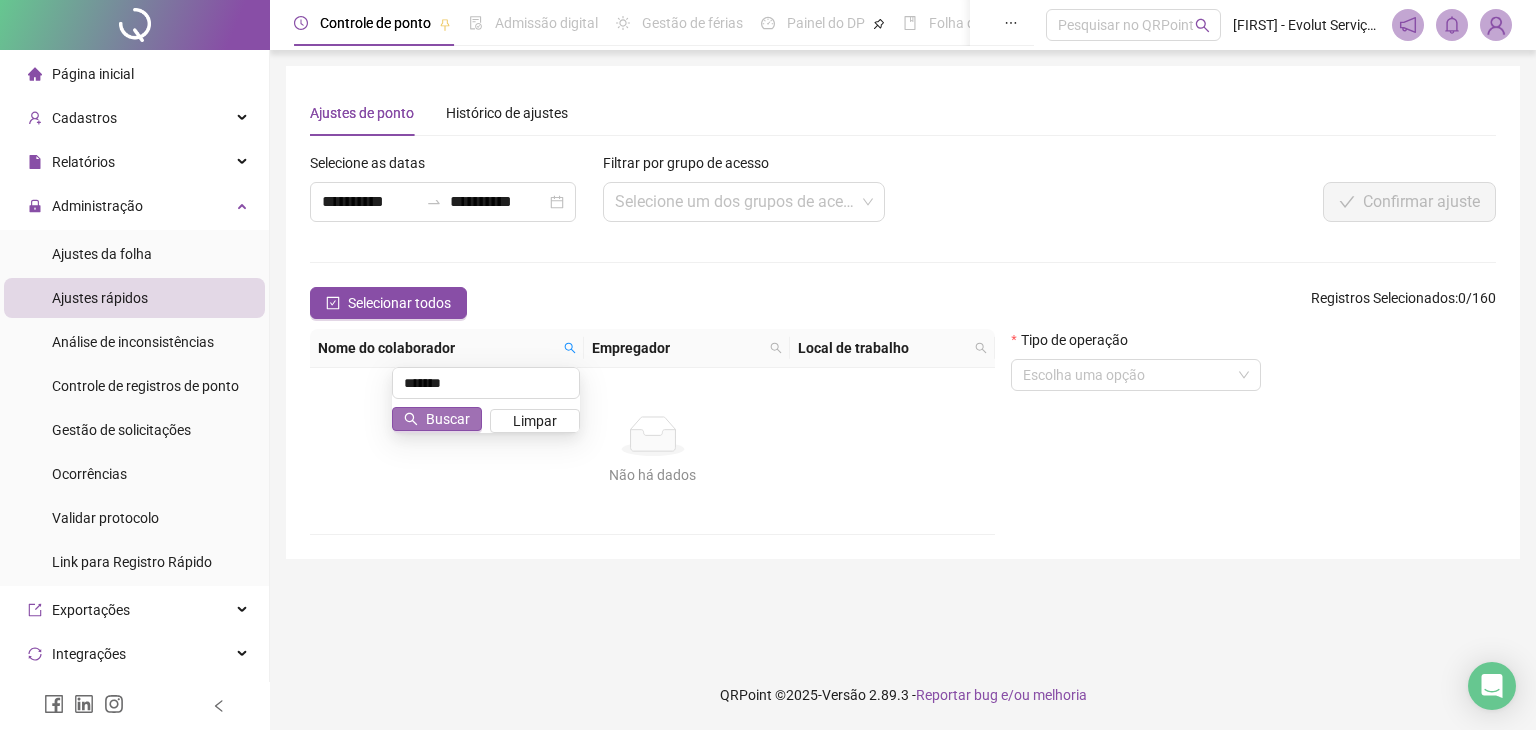 click on "Buscar" at bounding box center [448, 419] 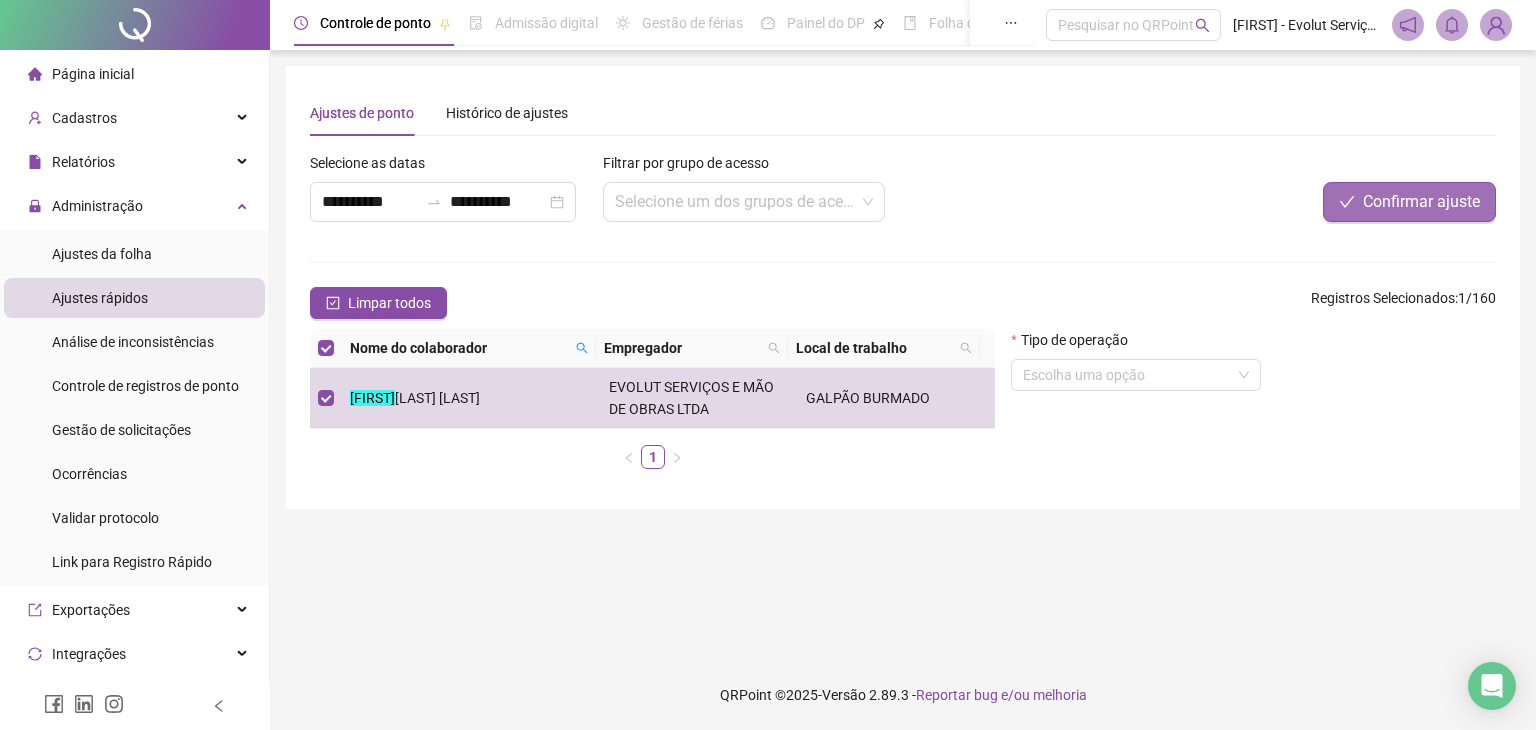 click on "Confirmar ajuste" at bounding box center [1421, 202] 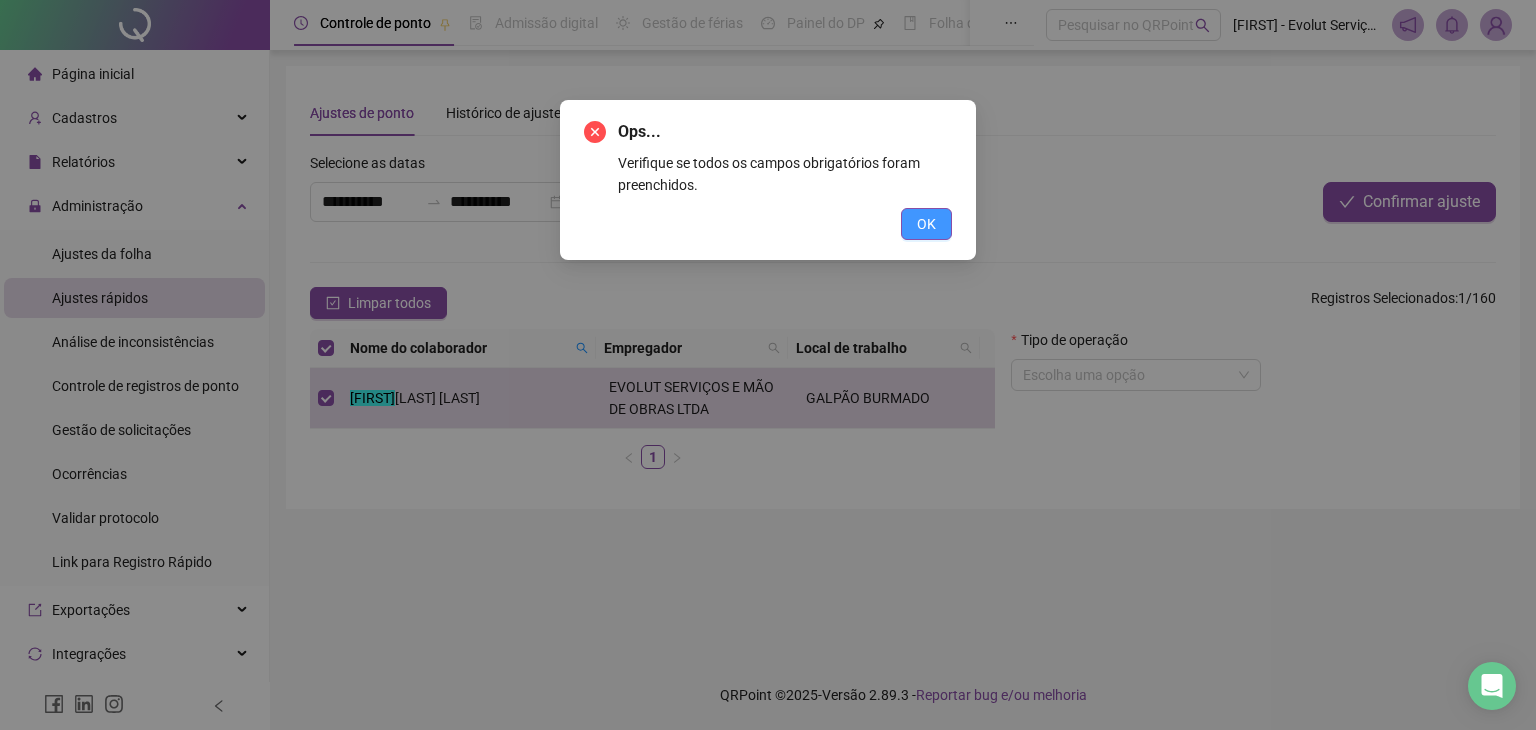 click on "OK" at bounding box center (926, 224) 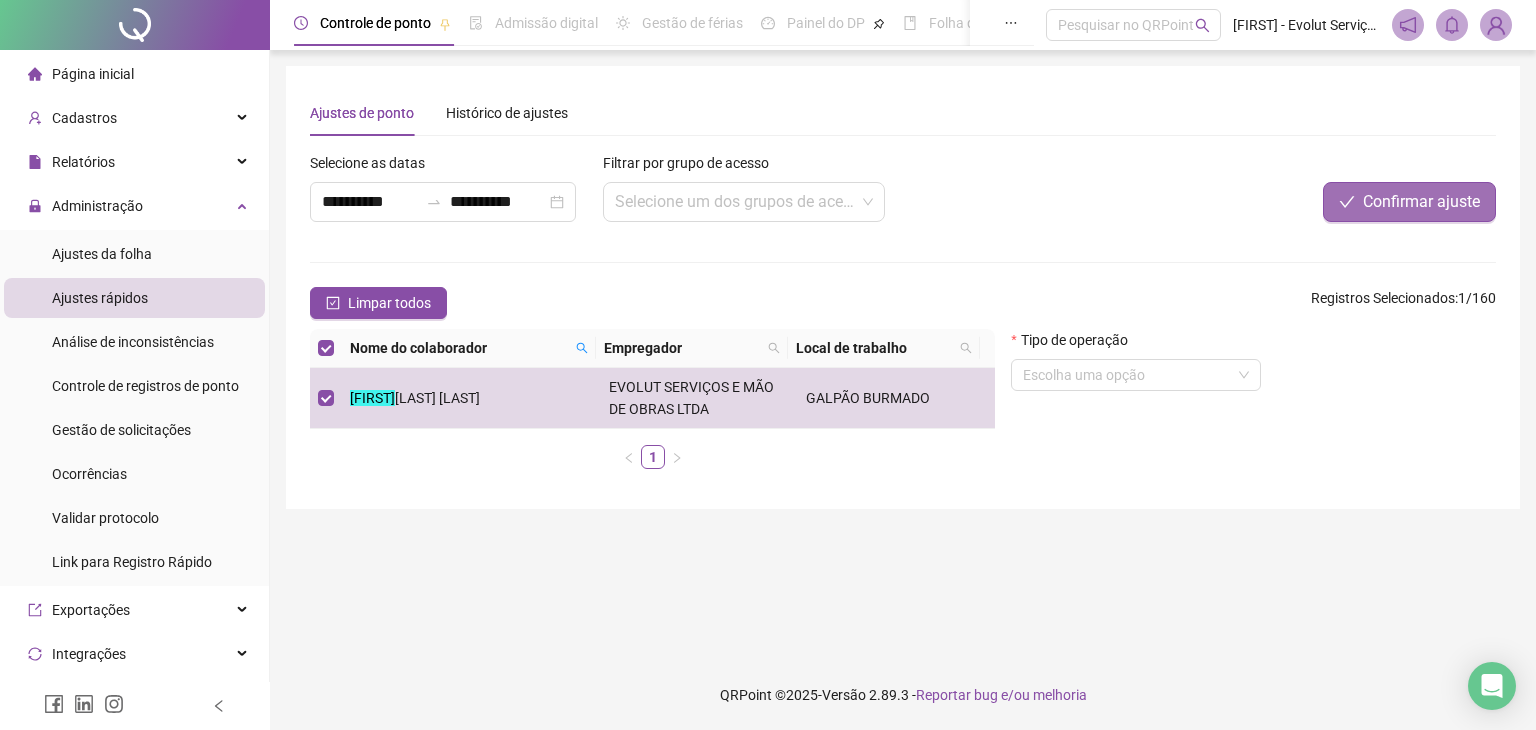 click on "Confirmar ajuste" at bounding box center (1409, 202) 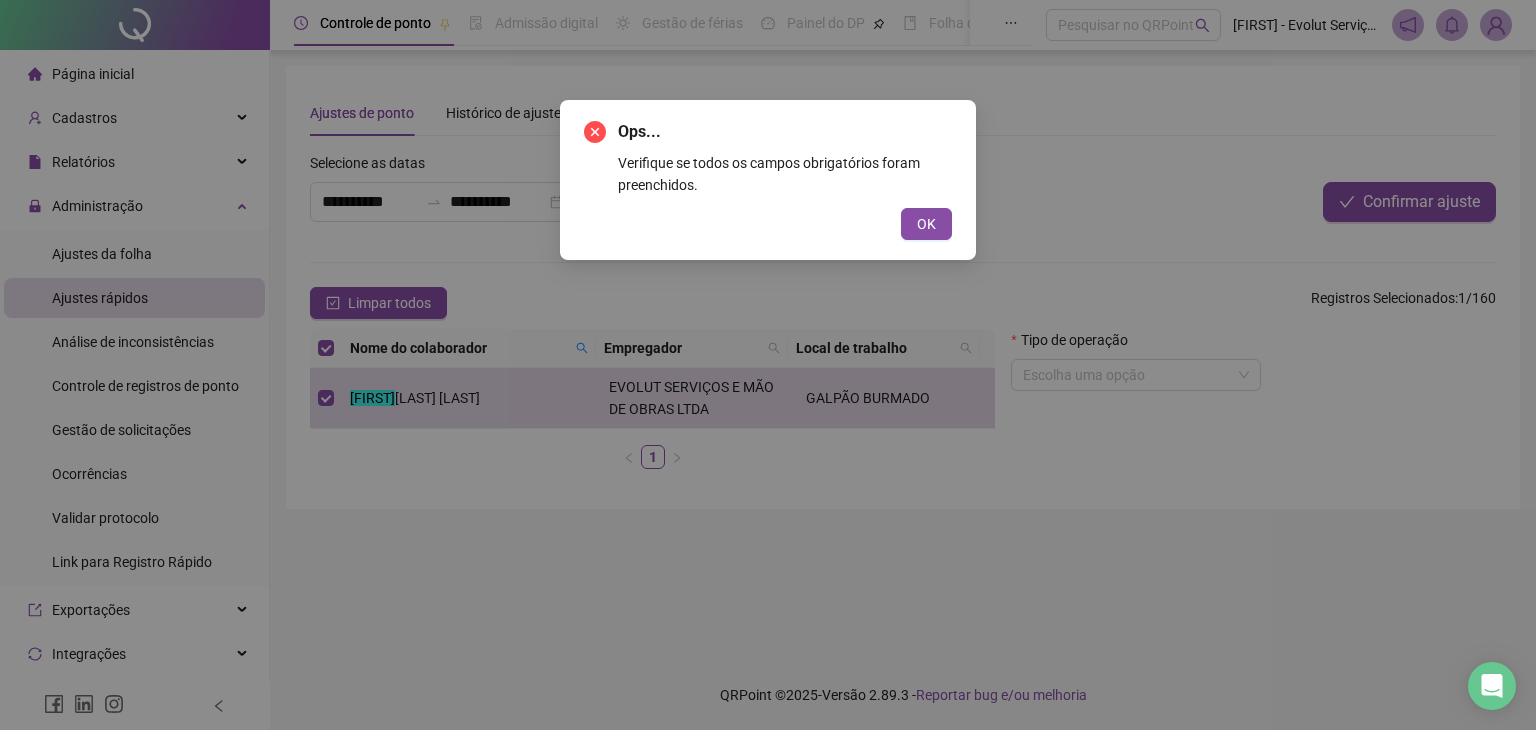 click on "Ops... Verifique se todos os campos obrigatórios foram preenchidos. OK" at bounding box center (768, 180) 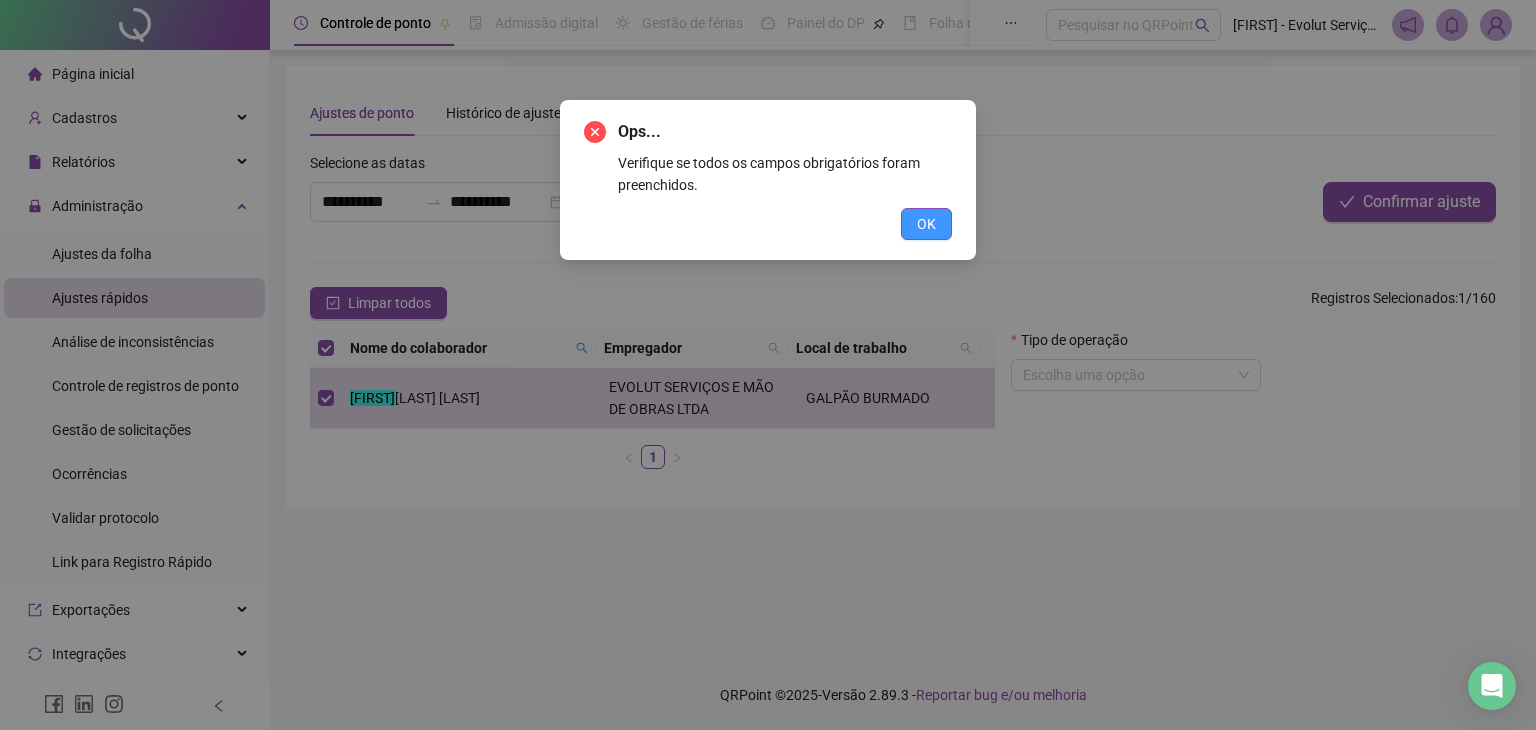 click on "OK" at bounding box center [926, 224] 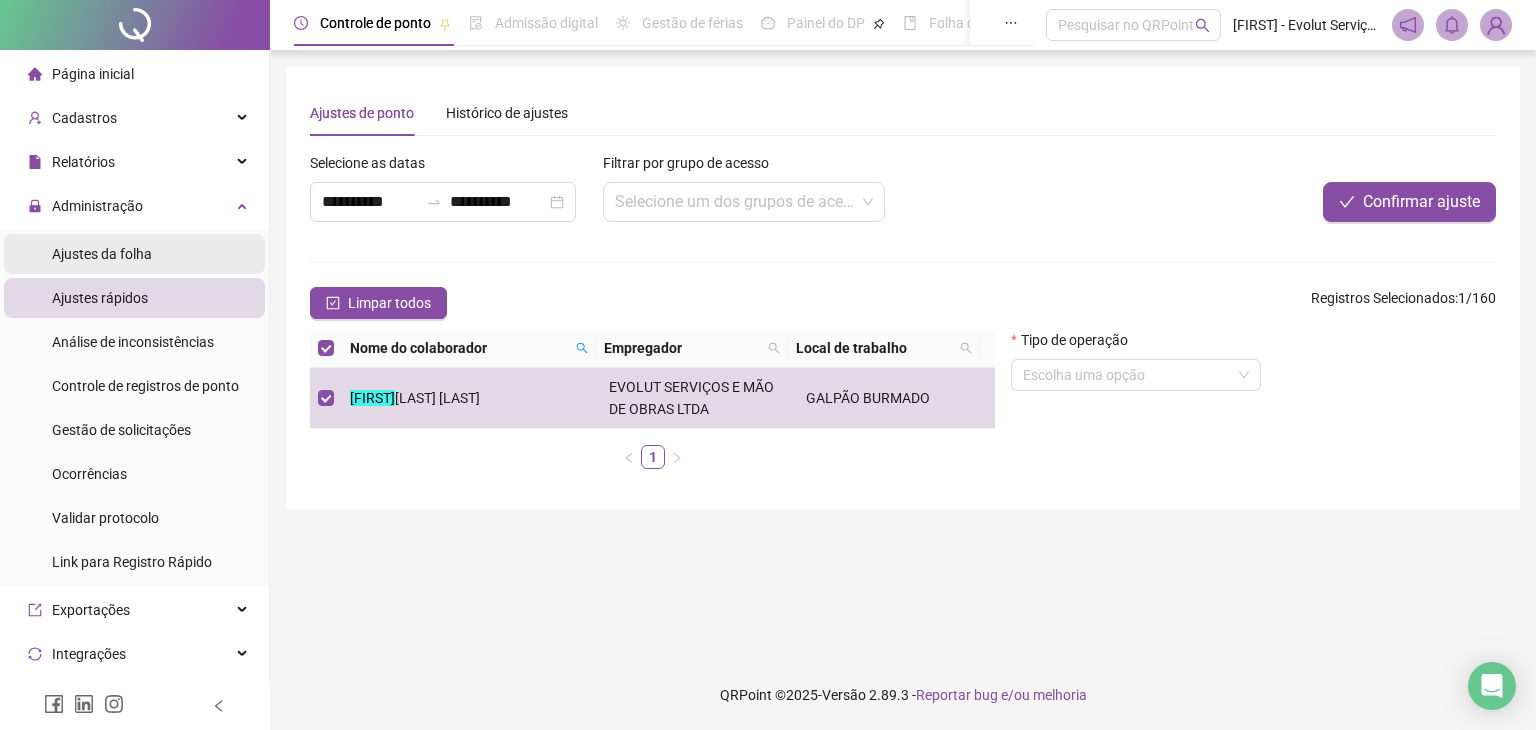 click on "Ajustes da folha" at bounding box center (102, 254) 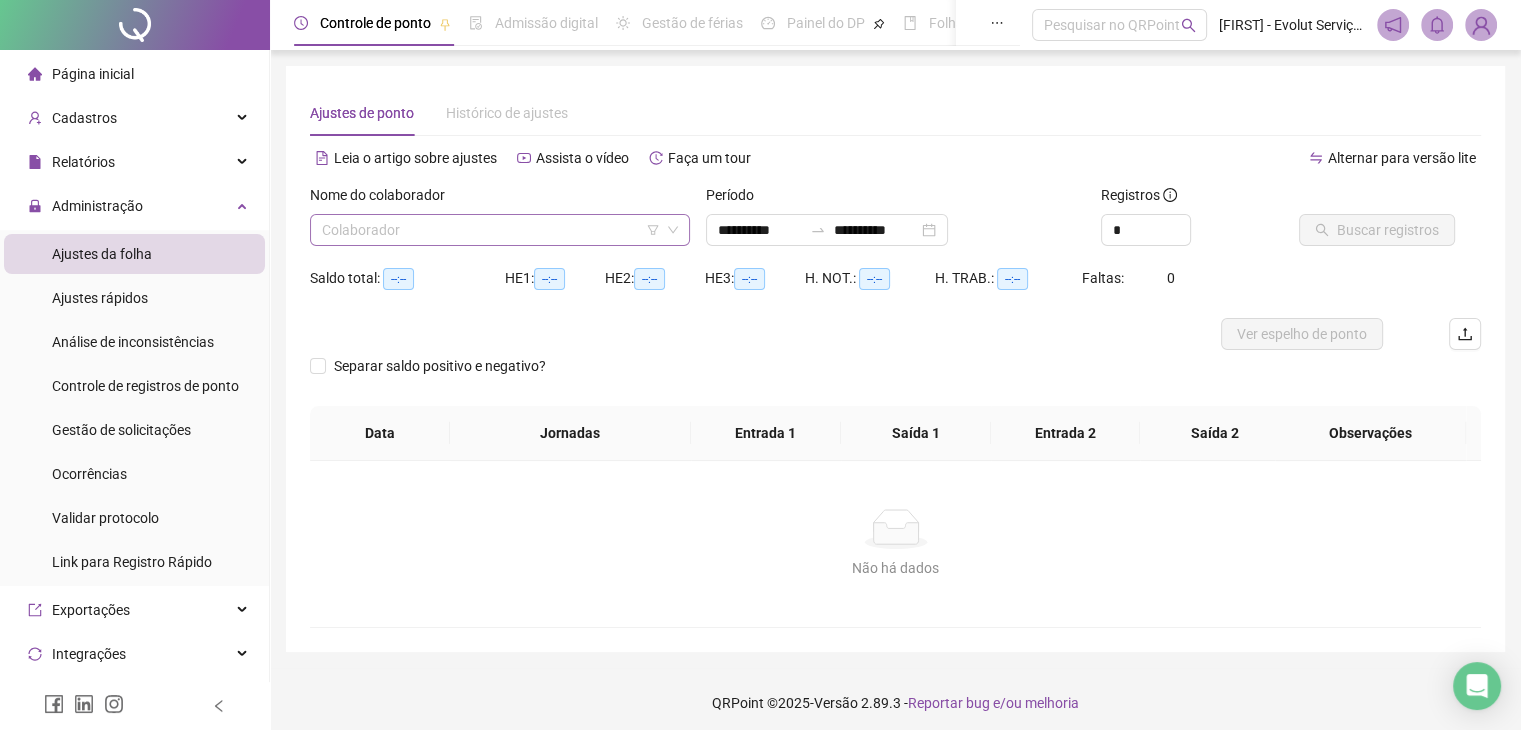click at bounding box center (491, 230) 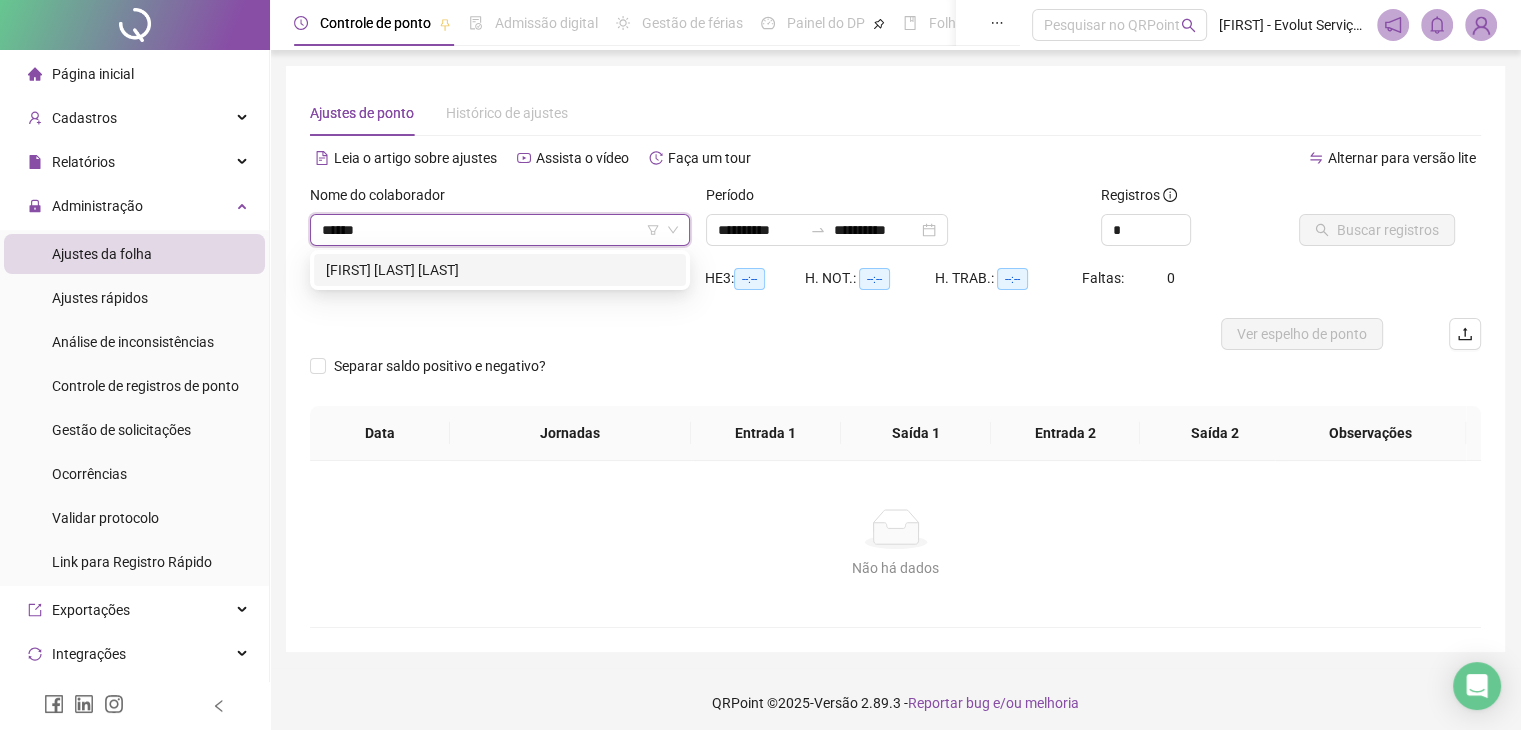 type on "*******" 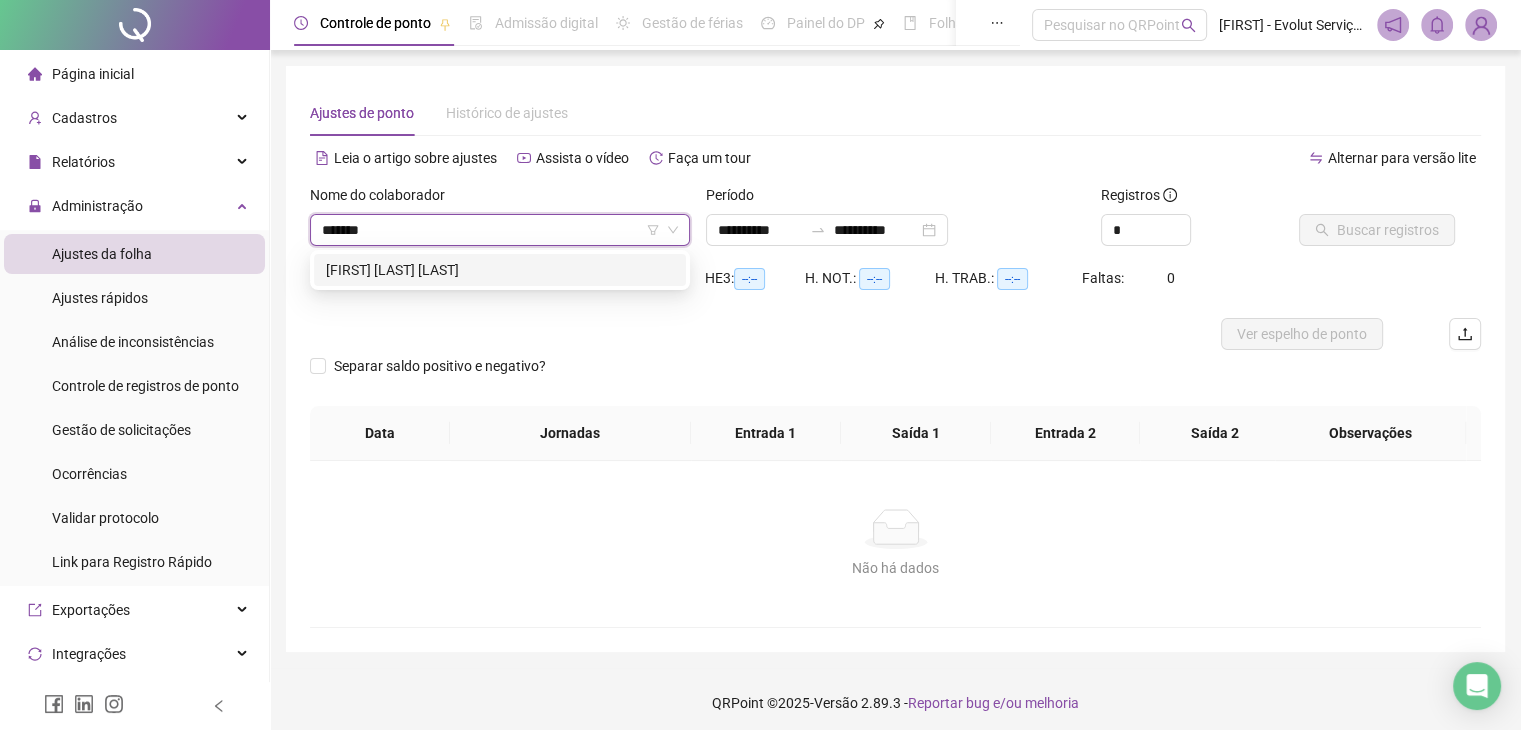 click on "[FIRST] [LAST] [LAST]" at bounding box center (500, 270) 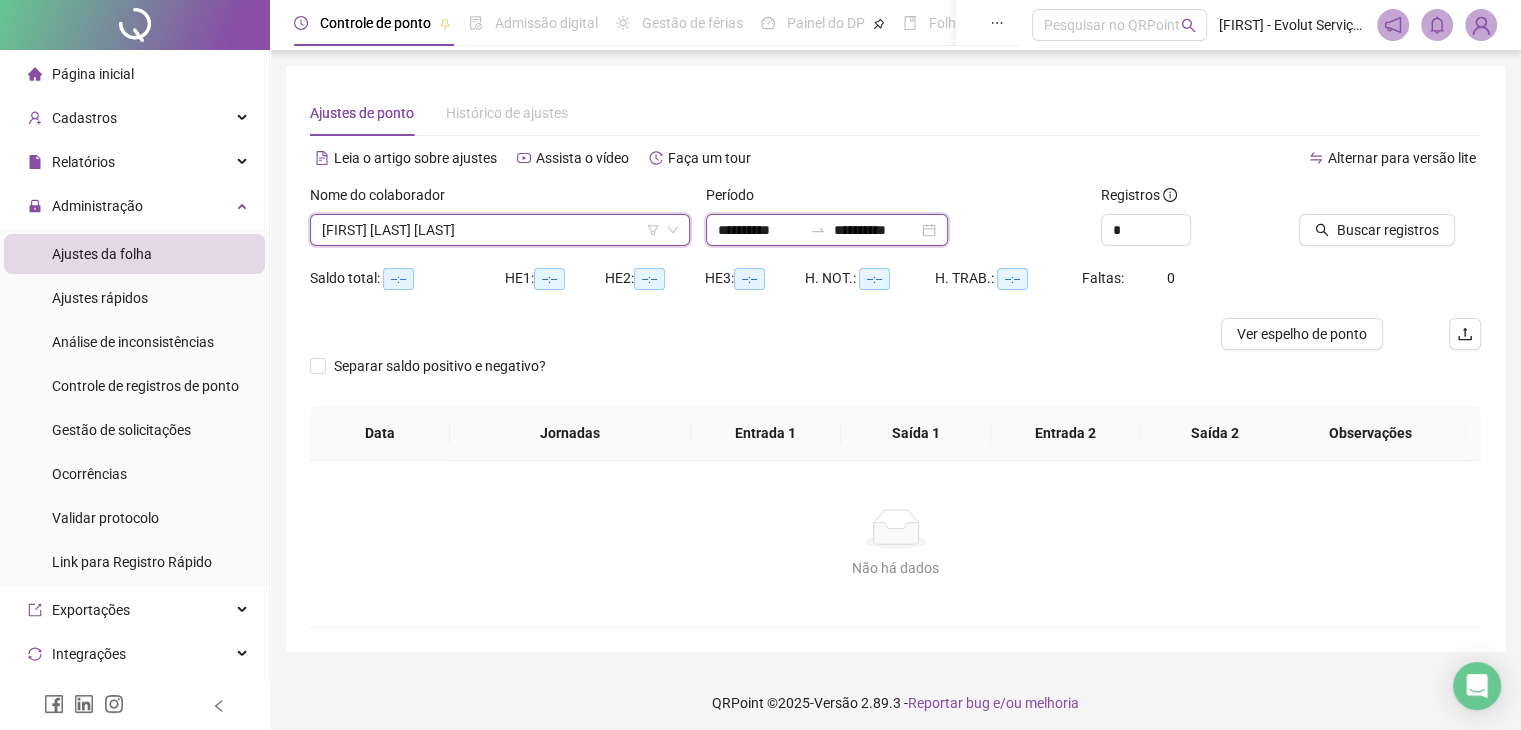 click on "**********" at bounding box center (876, 230) 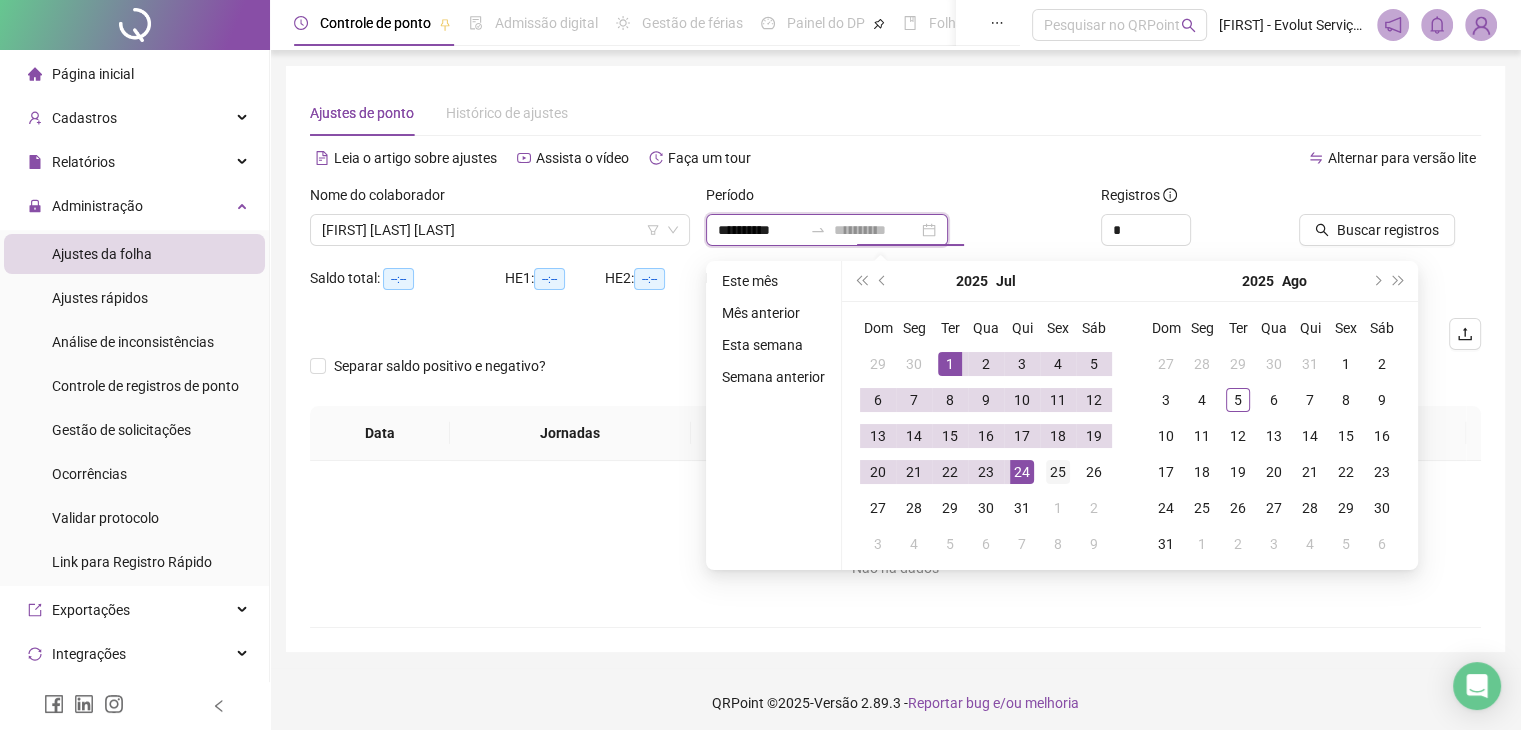type on "**********" 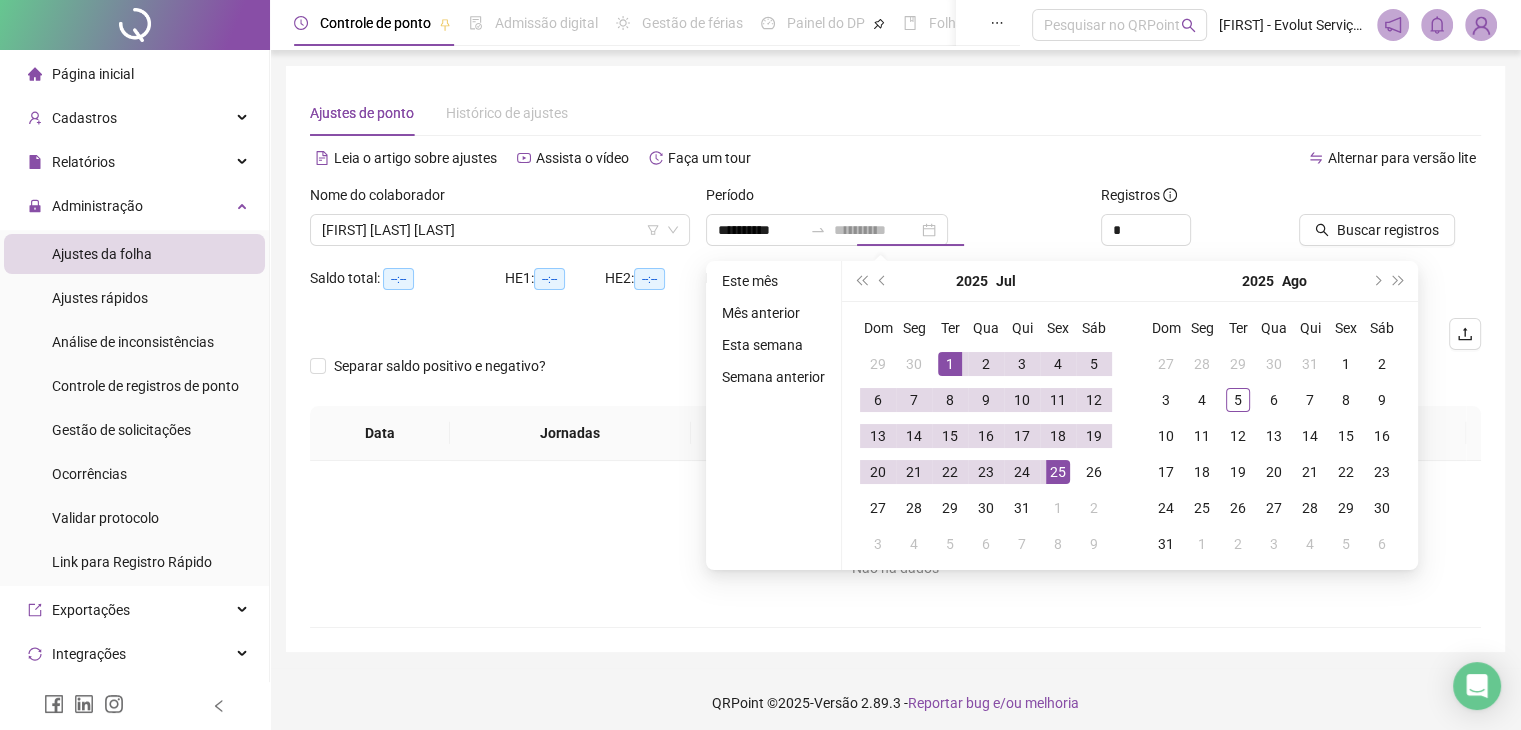click on "25" at bounding box center (1058, 472) 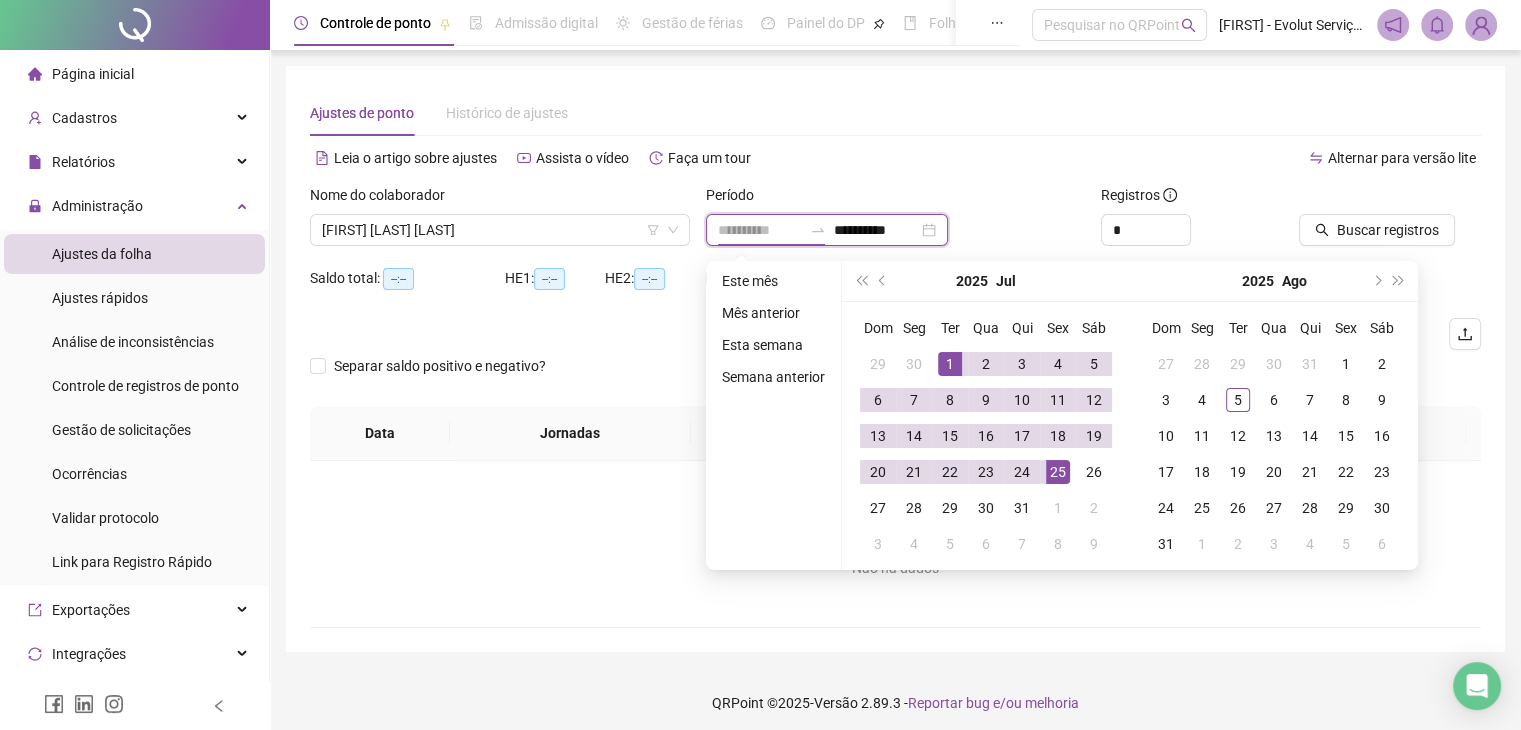 type on "**********" 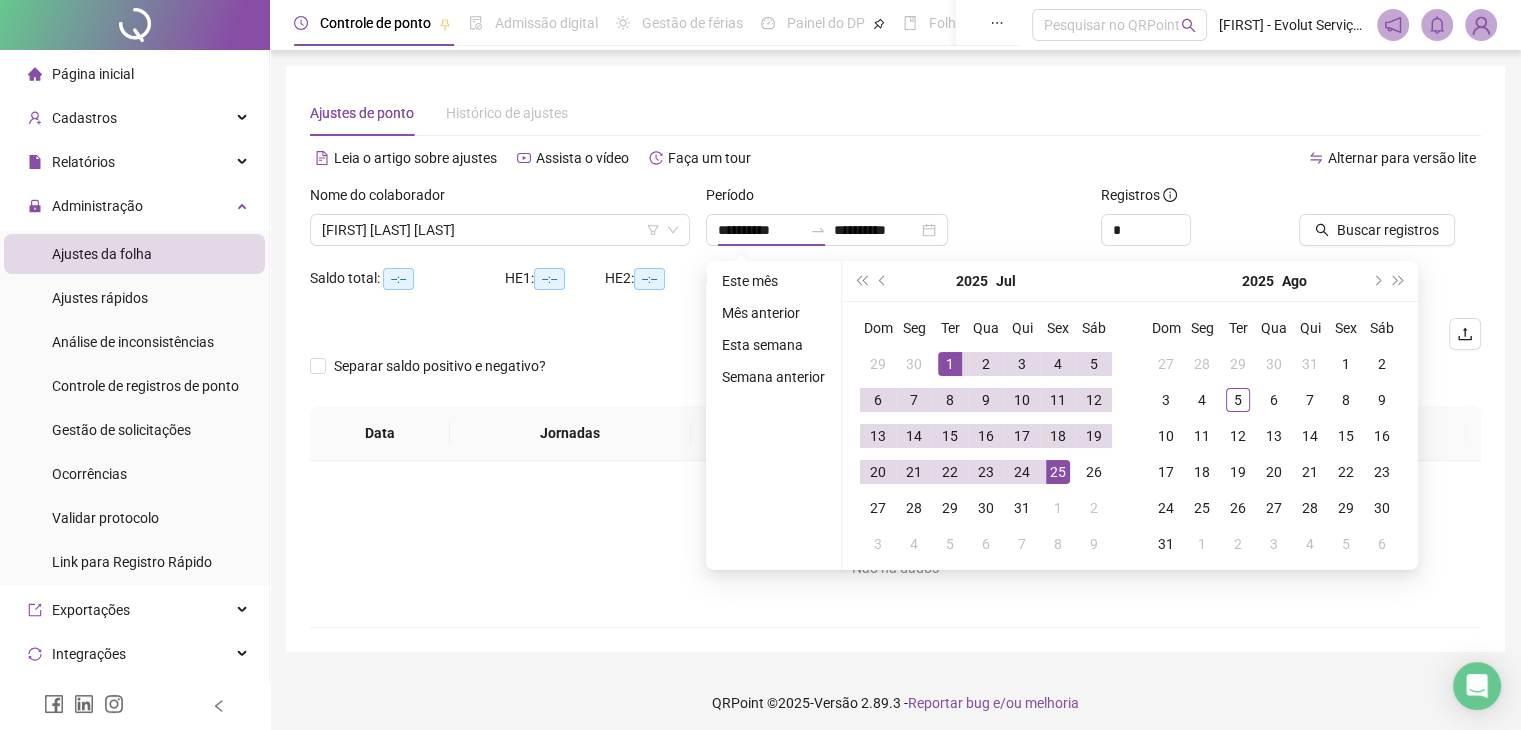 click on "Alternar para versão lite" at bounding box center (1189, 158) 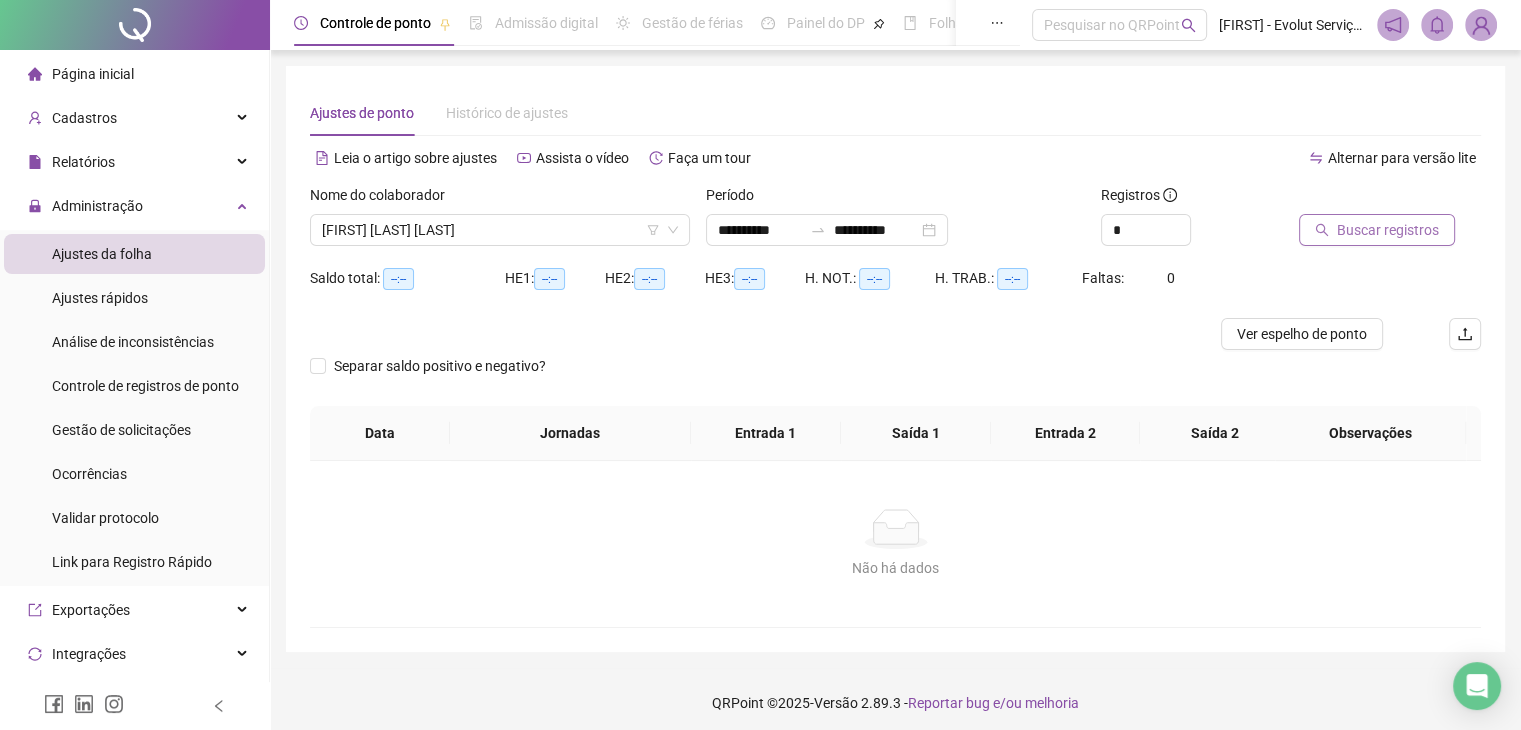 click on "Buscar registros" at bounding box center [1388, 230] 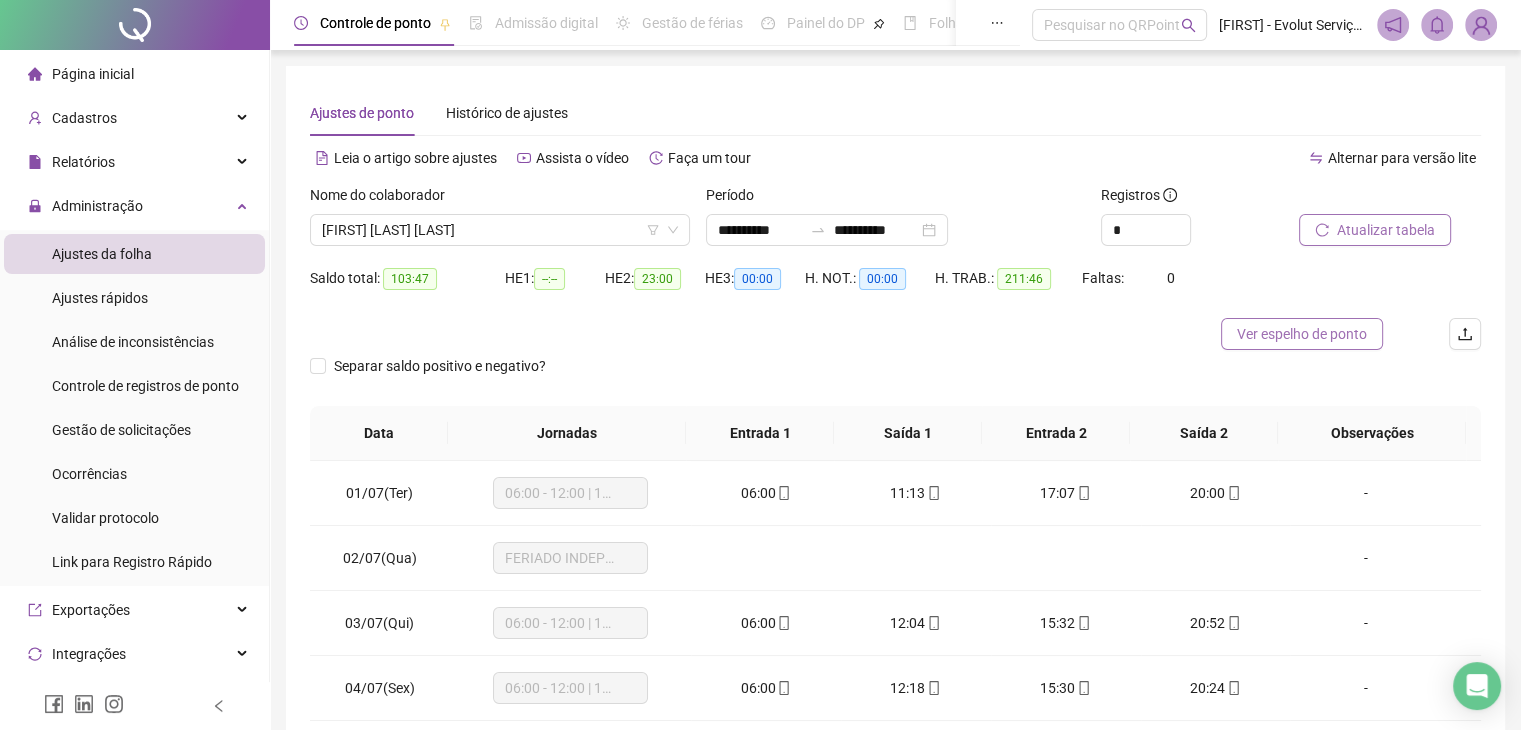 click on "Ver espelho de ponto" at bounding box center (1302, 334) 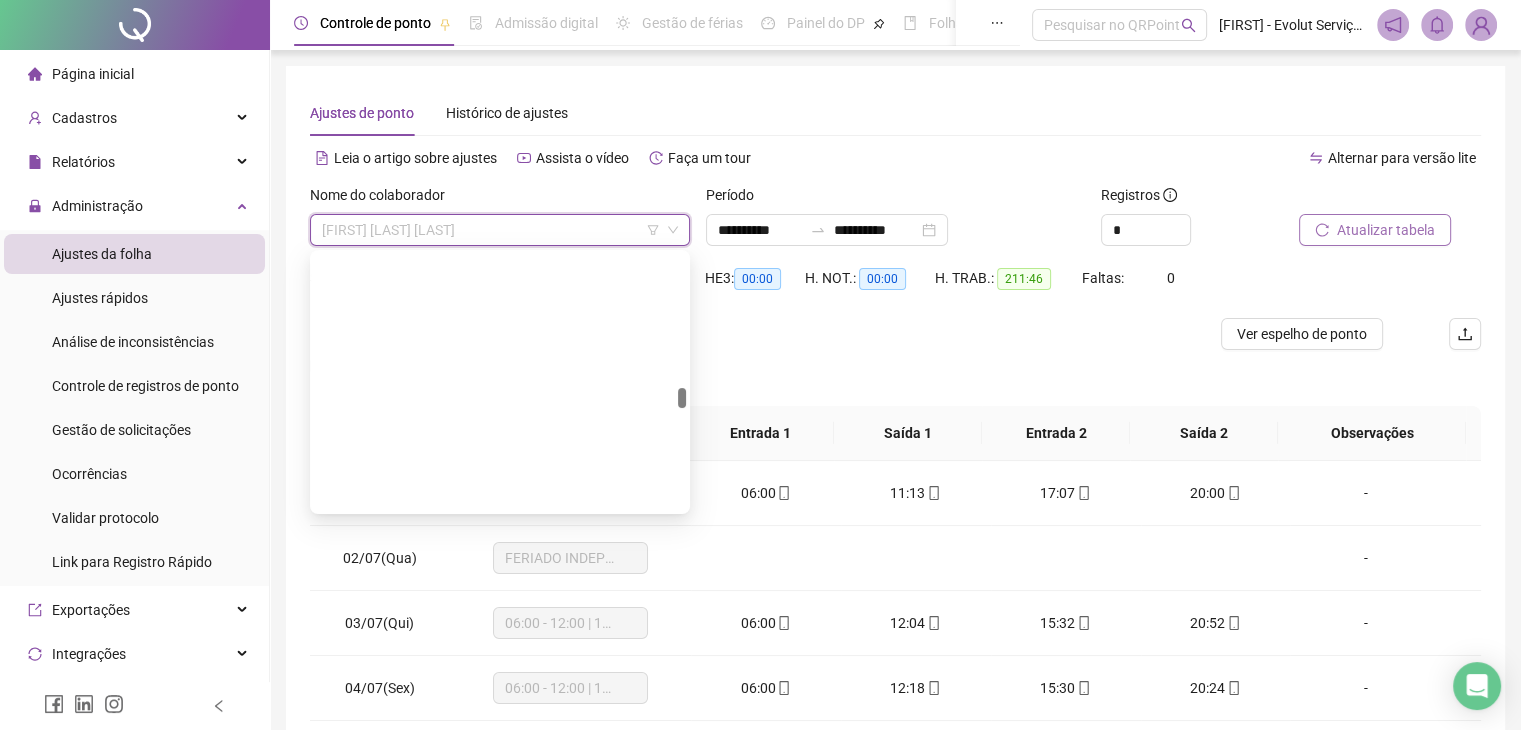 click at bounding box center [491, 230] 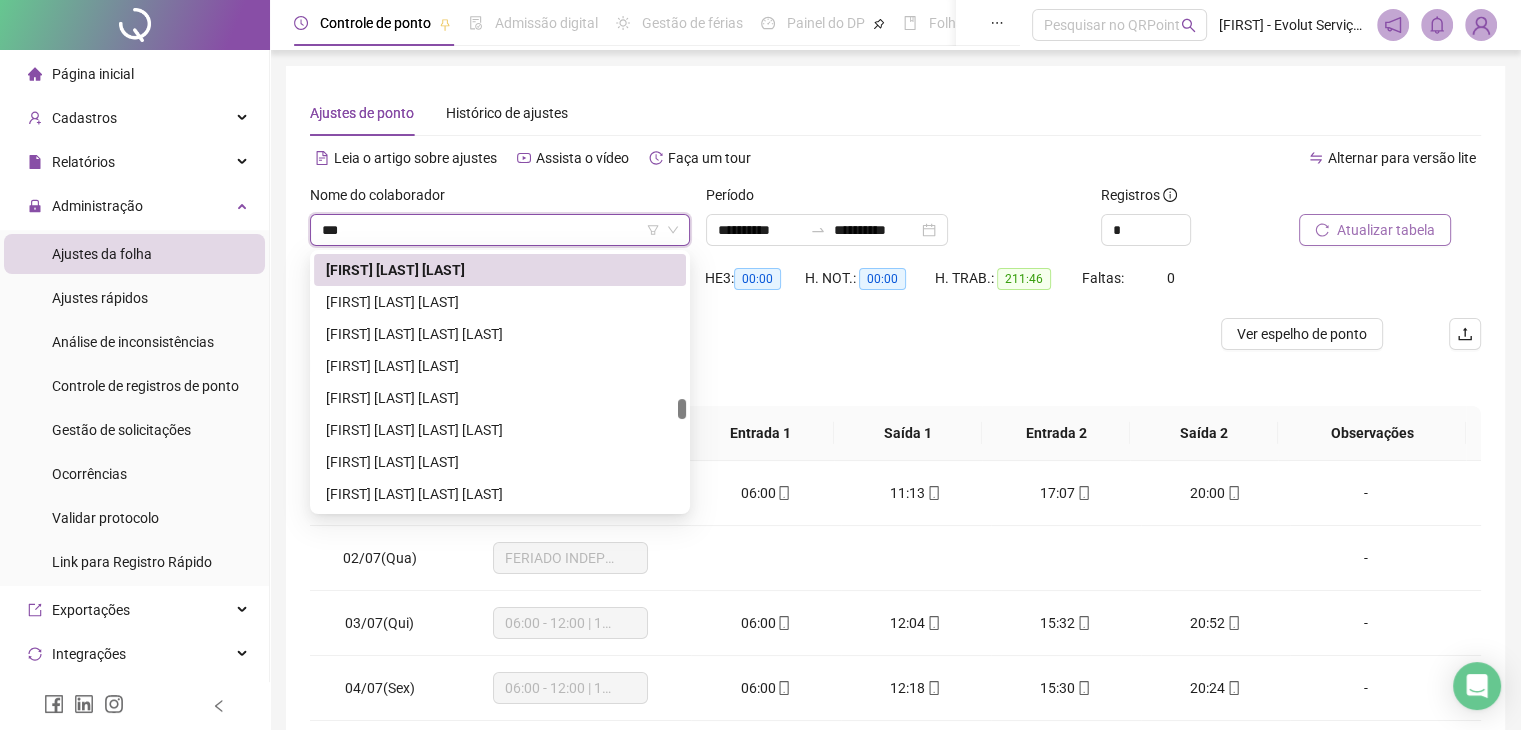 scroll, scrollTop: 0, scrollLeft: 0, axis: both 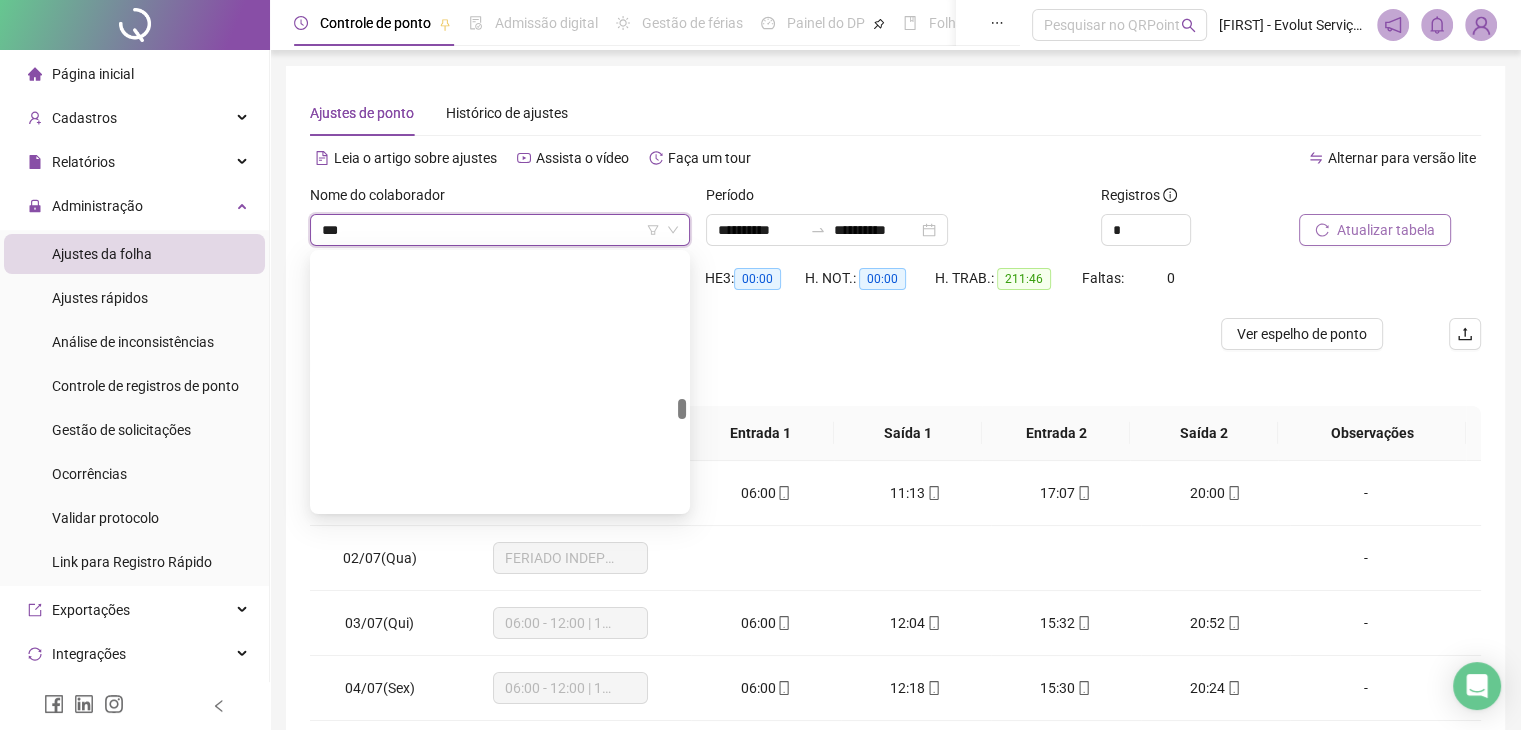 type on "****" 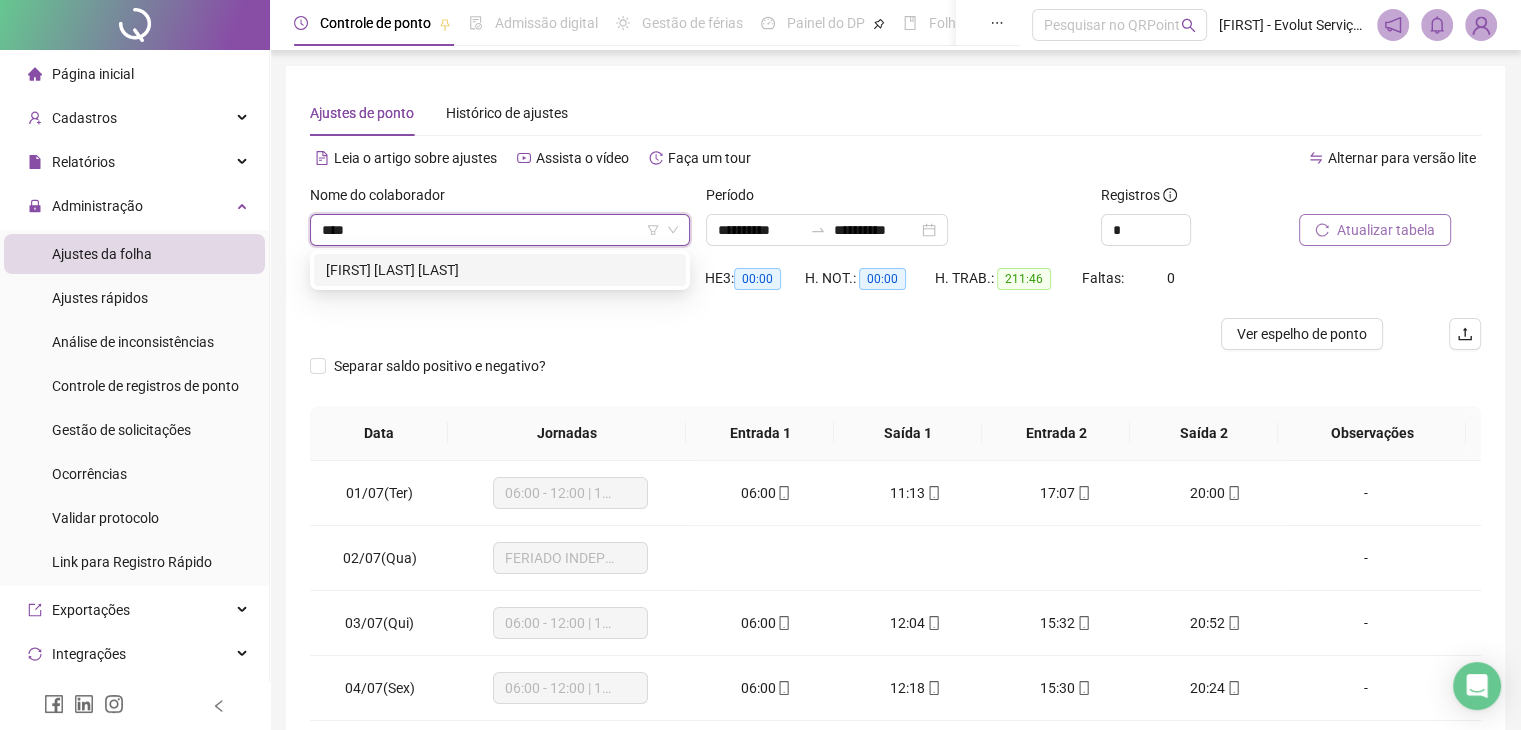 click on "[FIRST] [LAST] [LAST]" at bounding box center (500, 270) 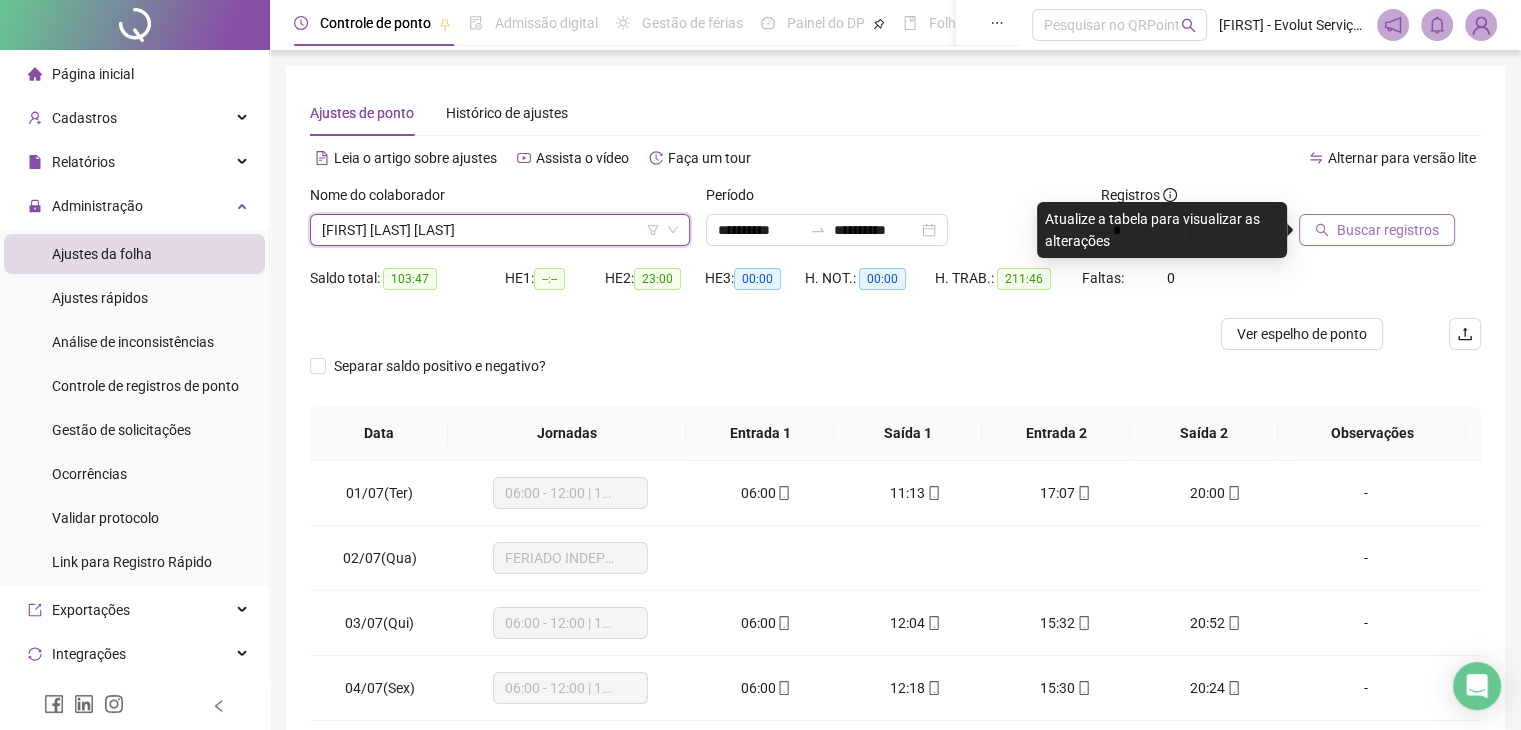click on "Buscar registros" at bounding box center (1377, 230) 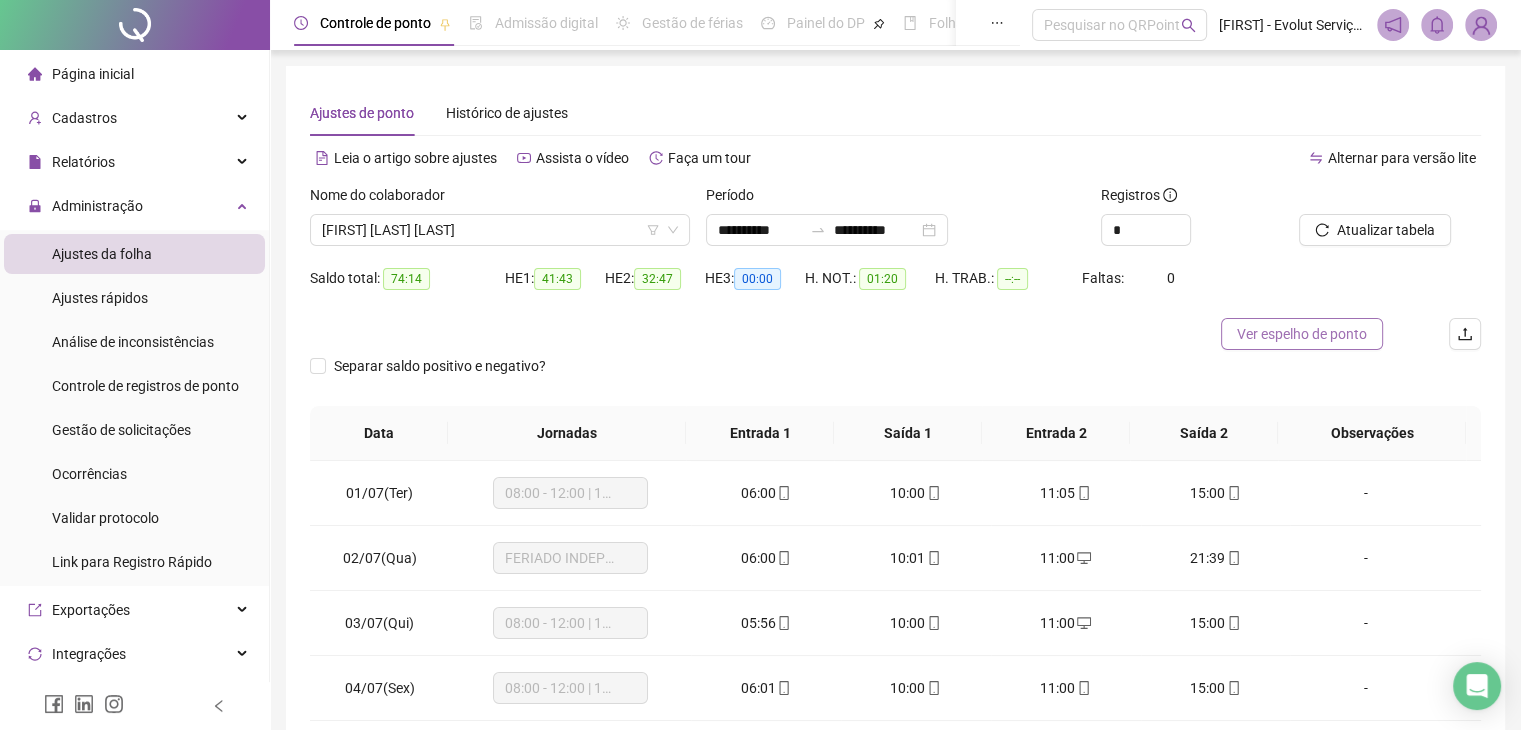 click on "Ver espelho de ponto" at bounding box center (1302, 334) 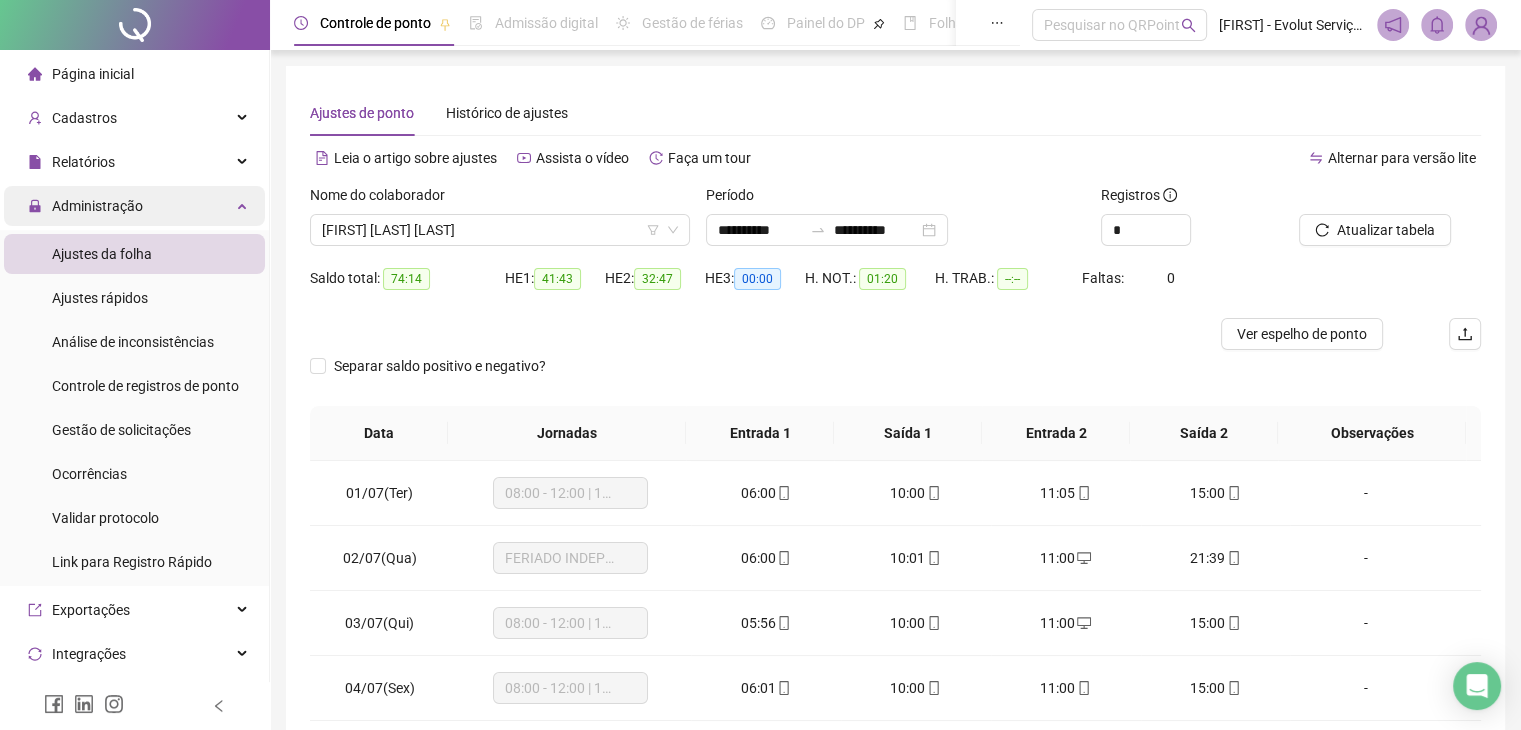 click on "Administração" at bounding box center (134, 206) 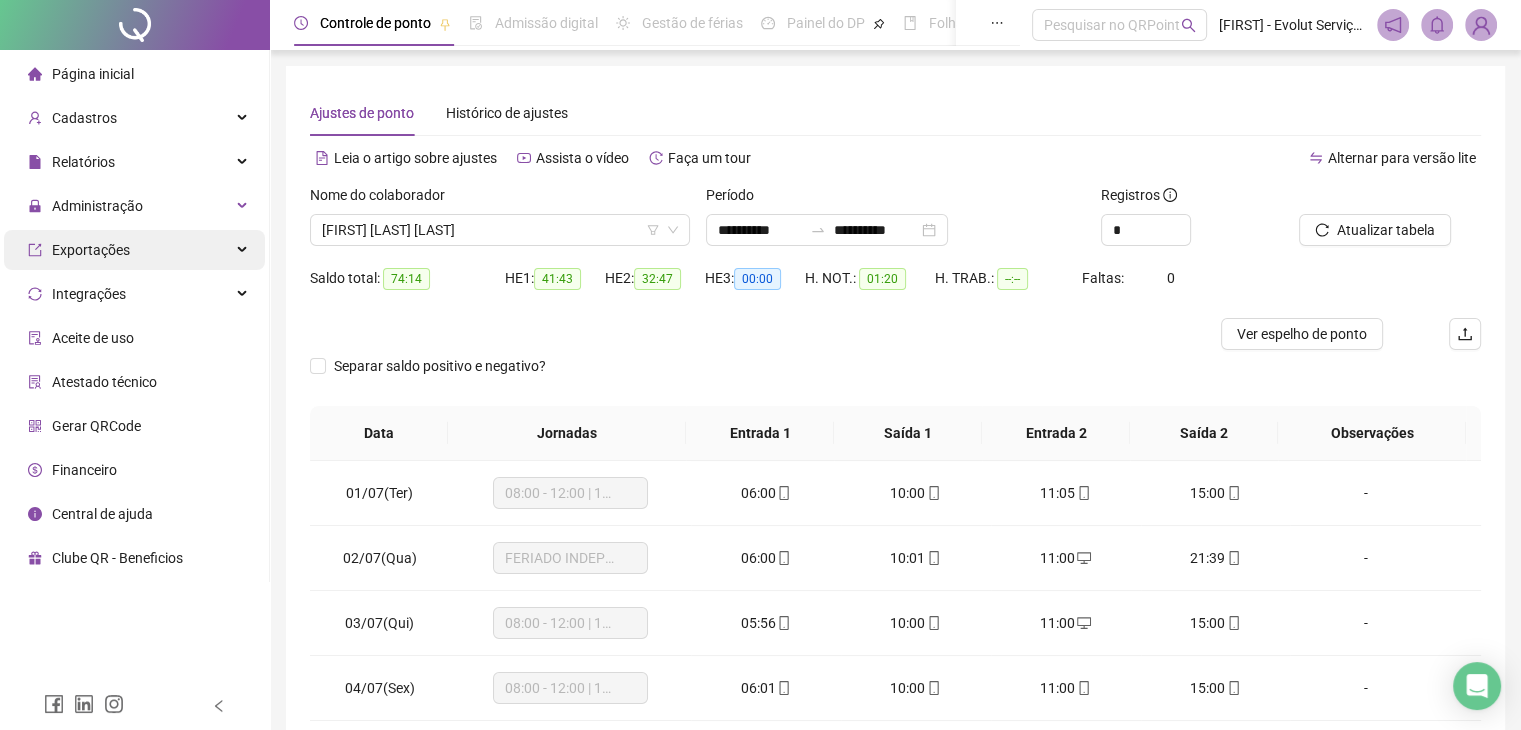 click on "Exportações" at bounding box center (134, 250) 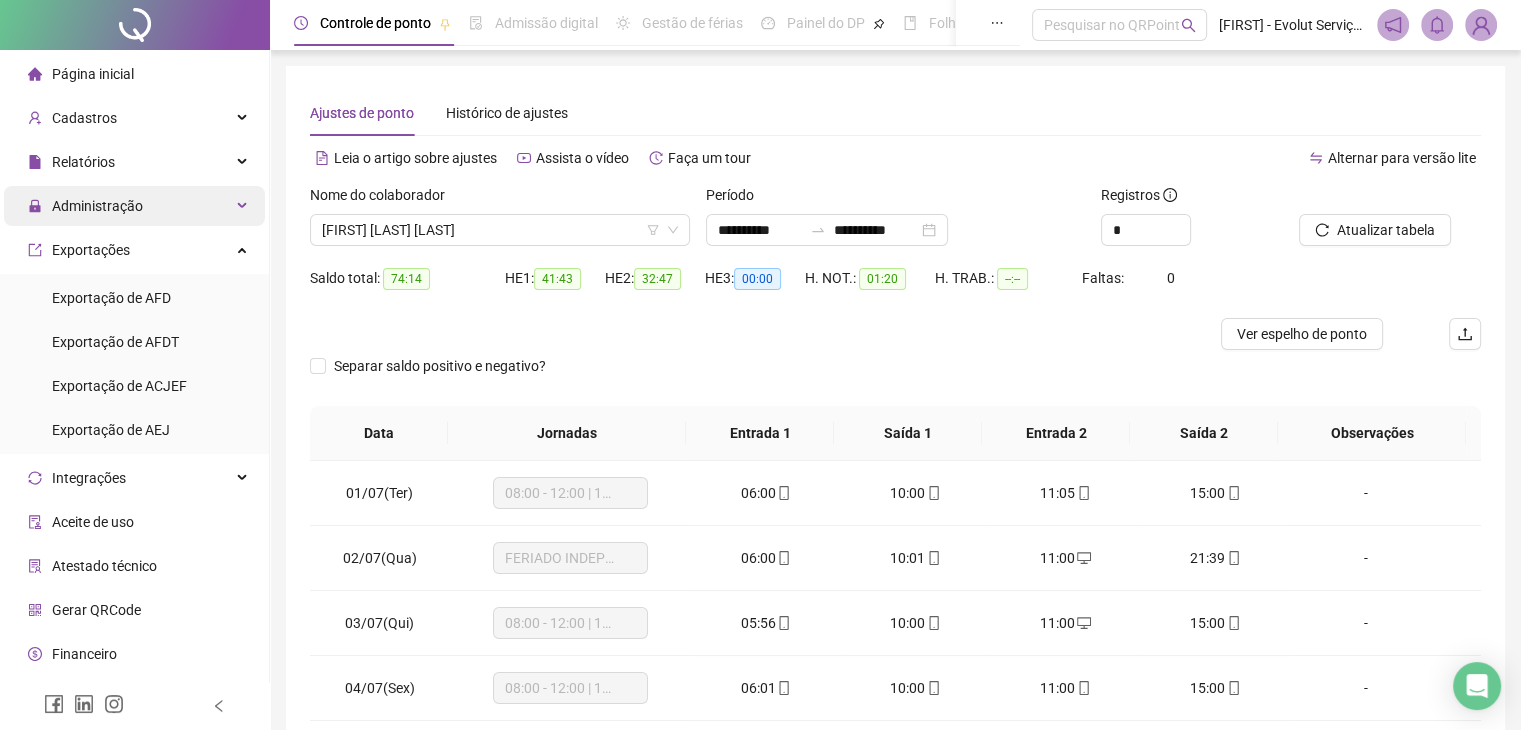click on "Administração" at bounding box center (134, 206) 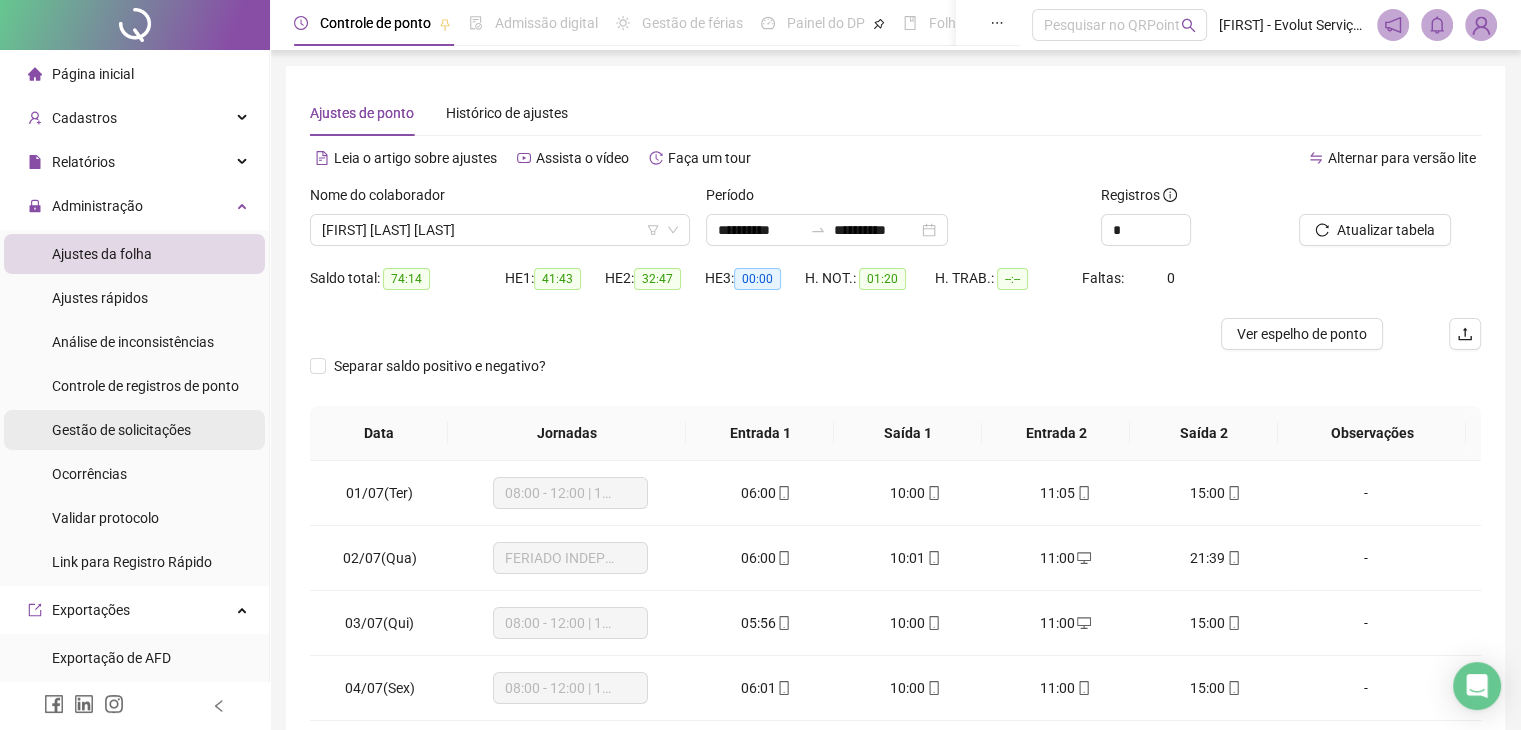 click on "Gestão de solicitações" at bounding box center [134, 430] 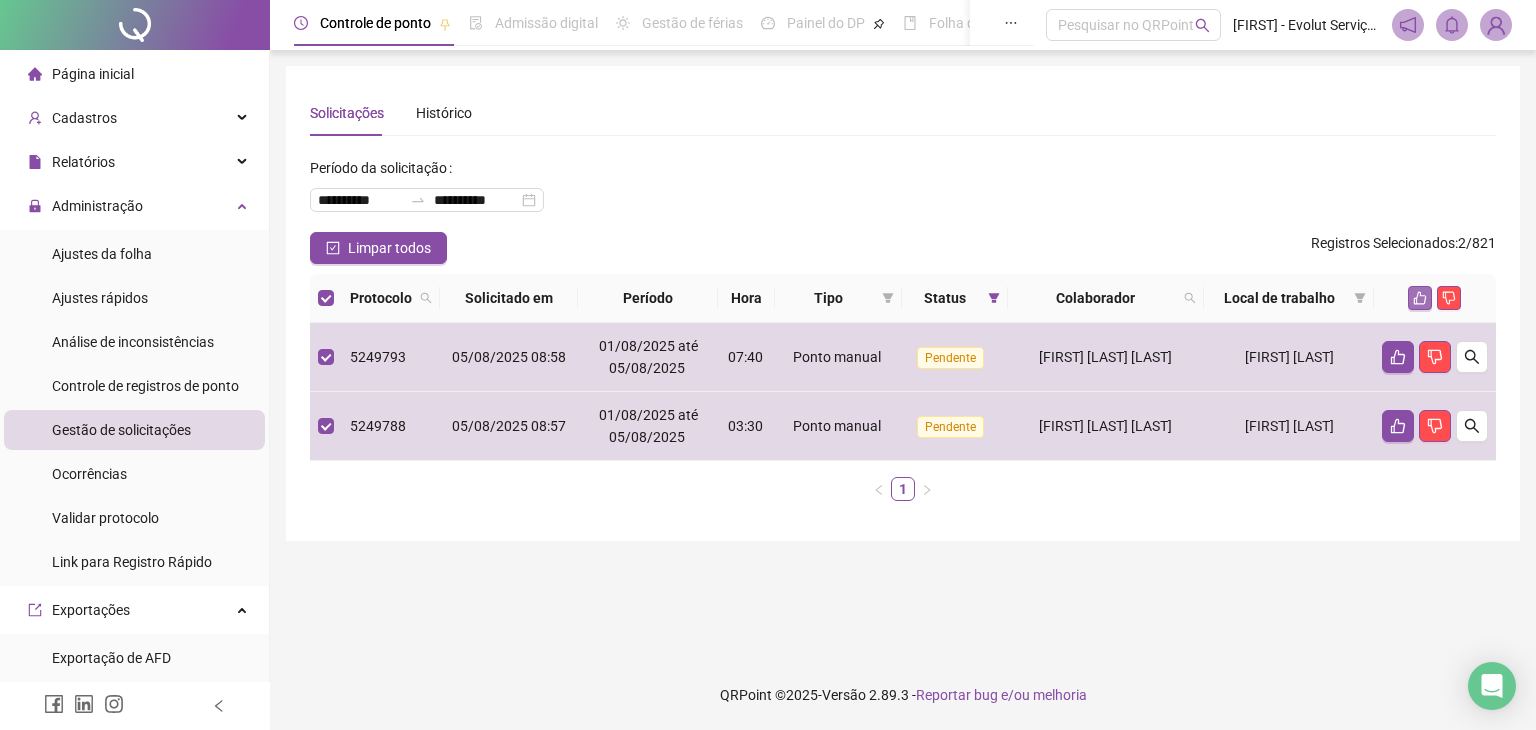 click at bounding box center [1420, 298] 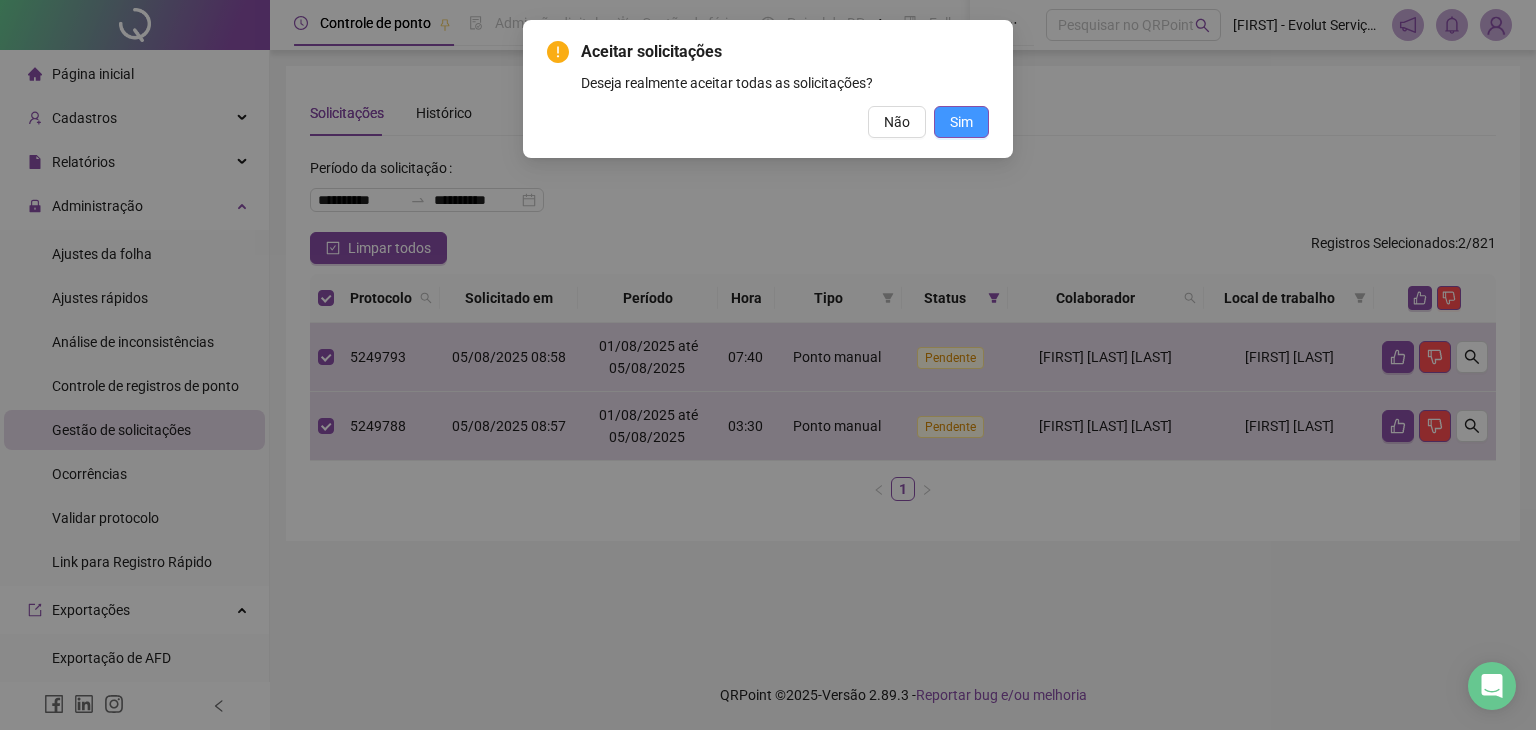 click on "Sim" at bounding box center (961, 122) 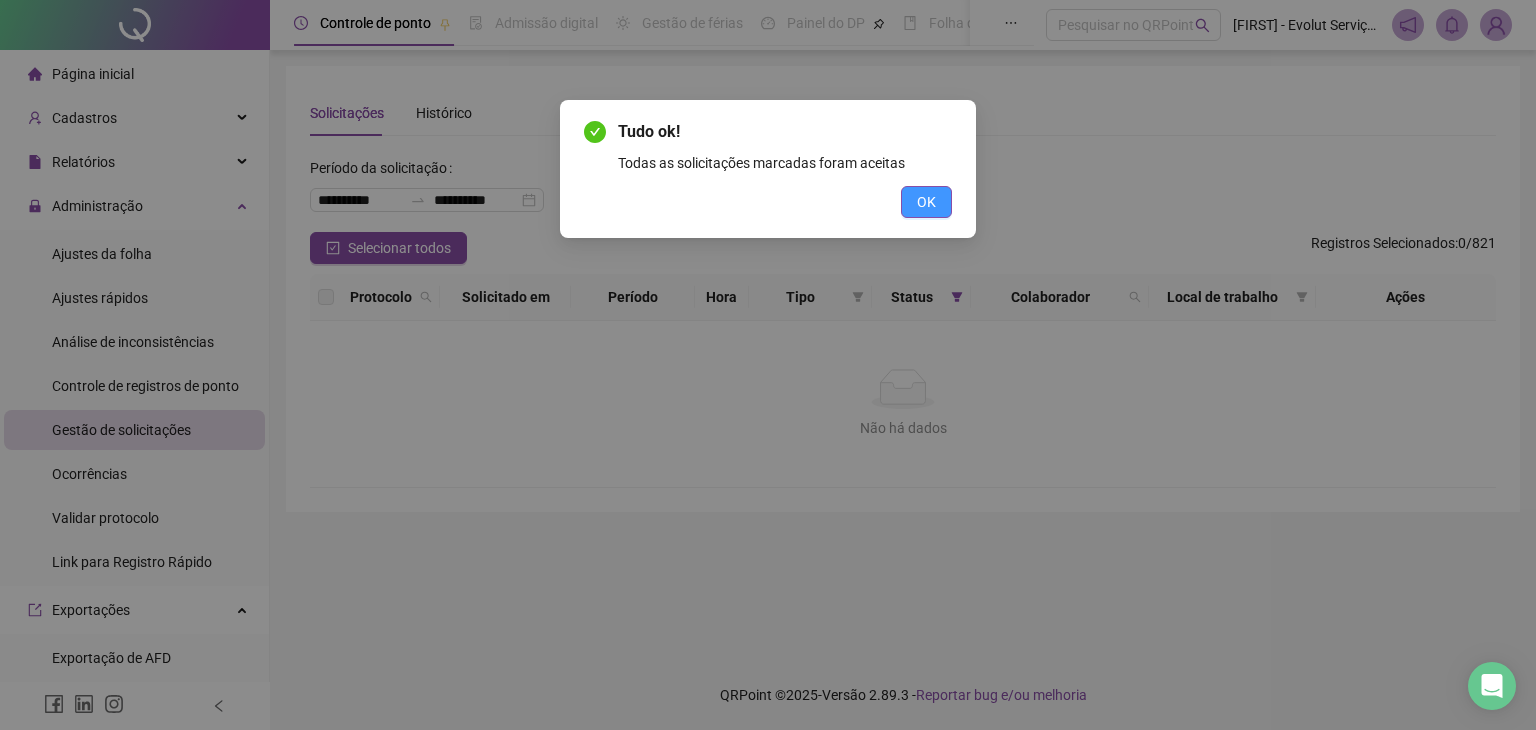 click on "OK" at bounding box center (926, 202) 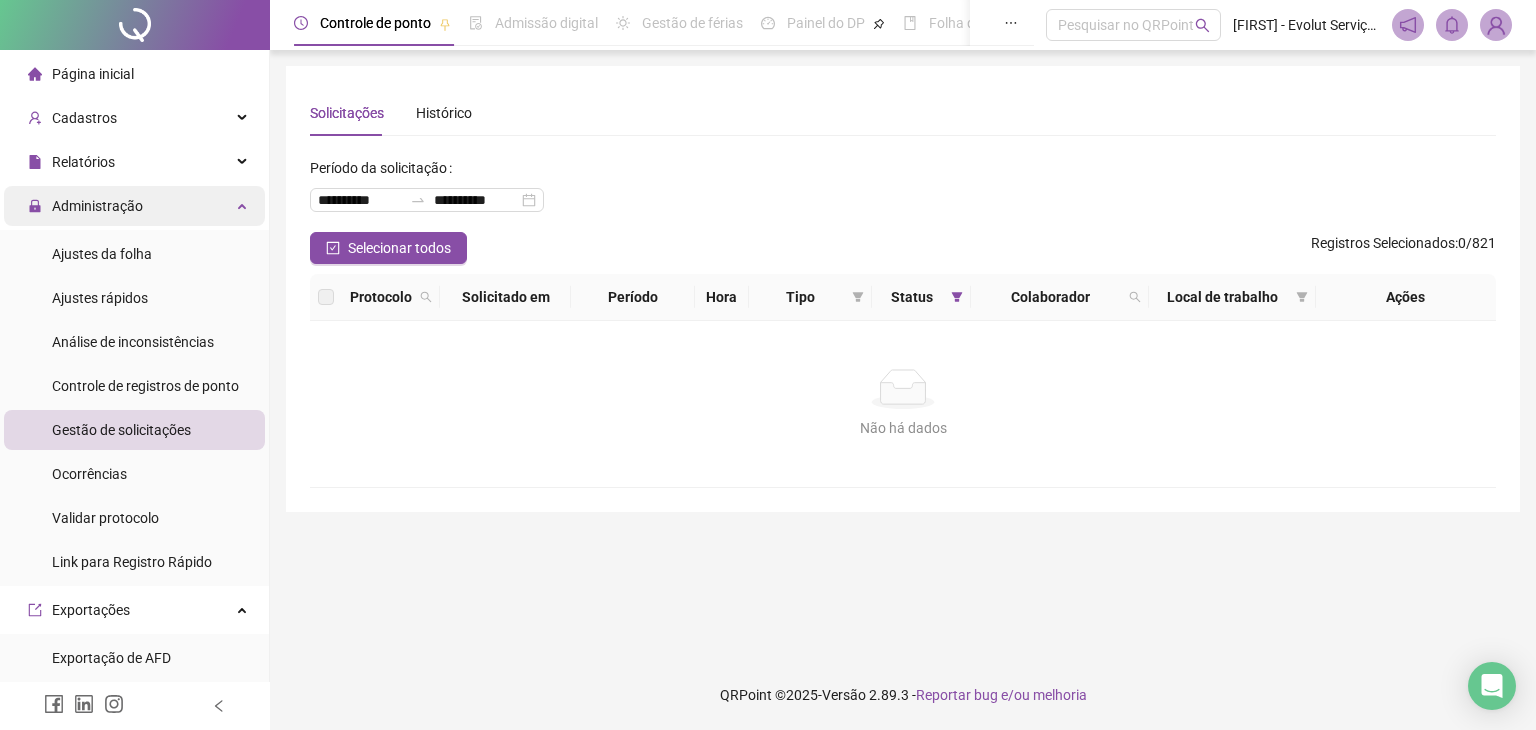 click on "Administração" at bounding box center (134, 206) 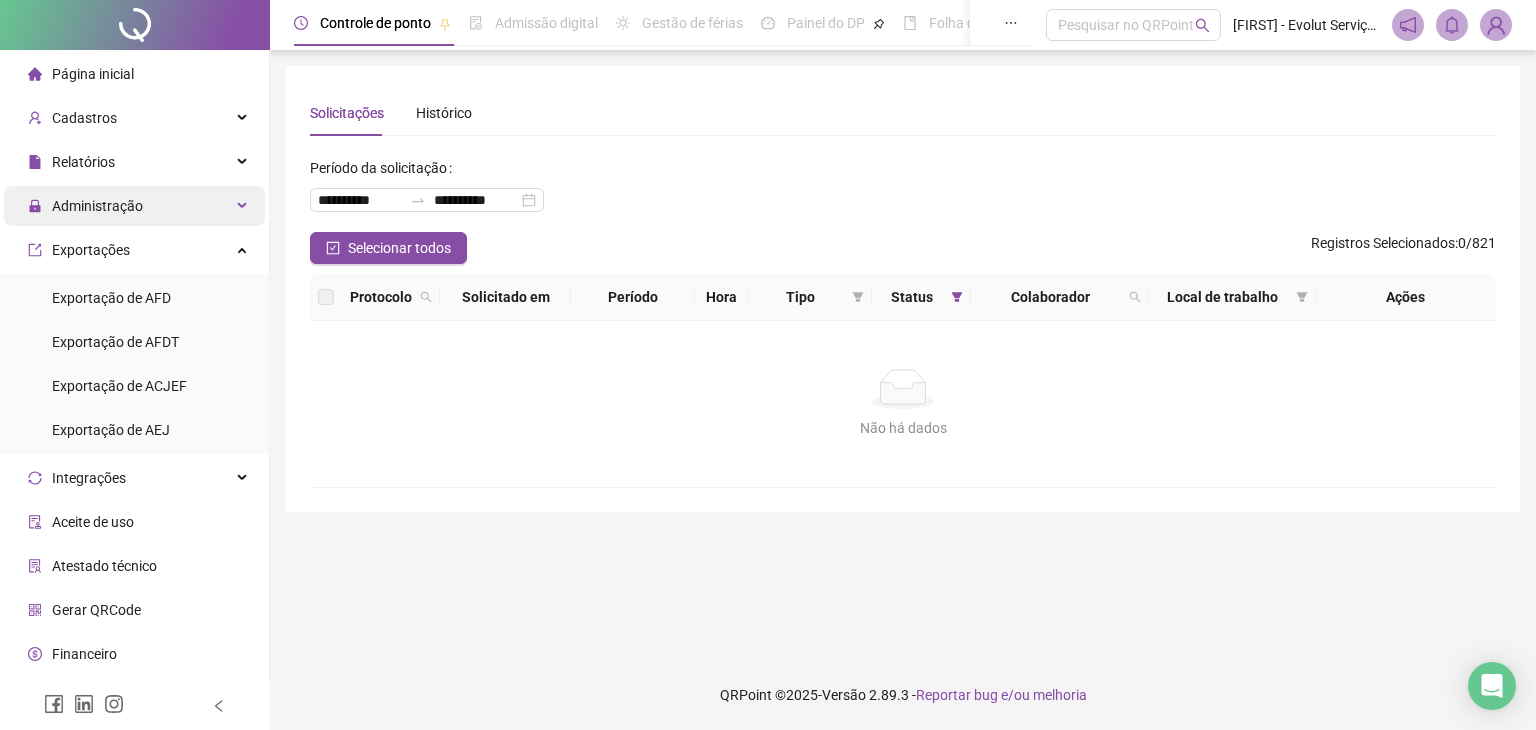 click on "Administração" at bounding box center (134, 206) 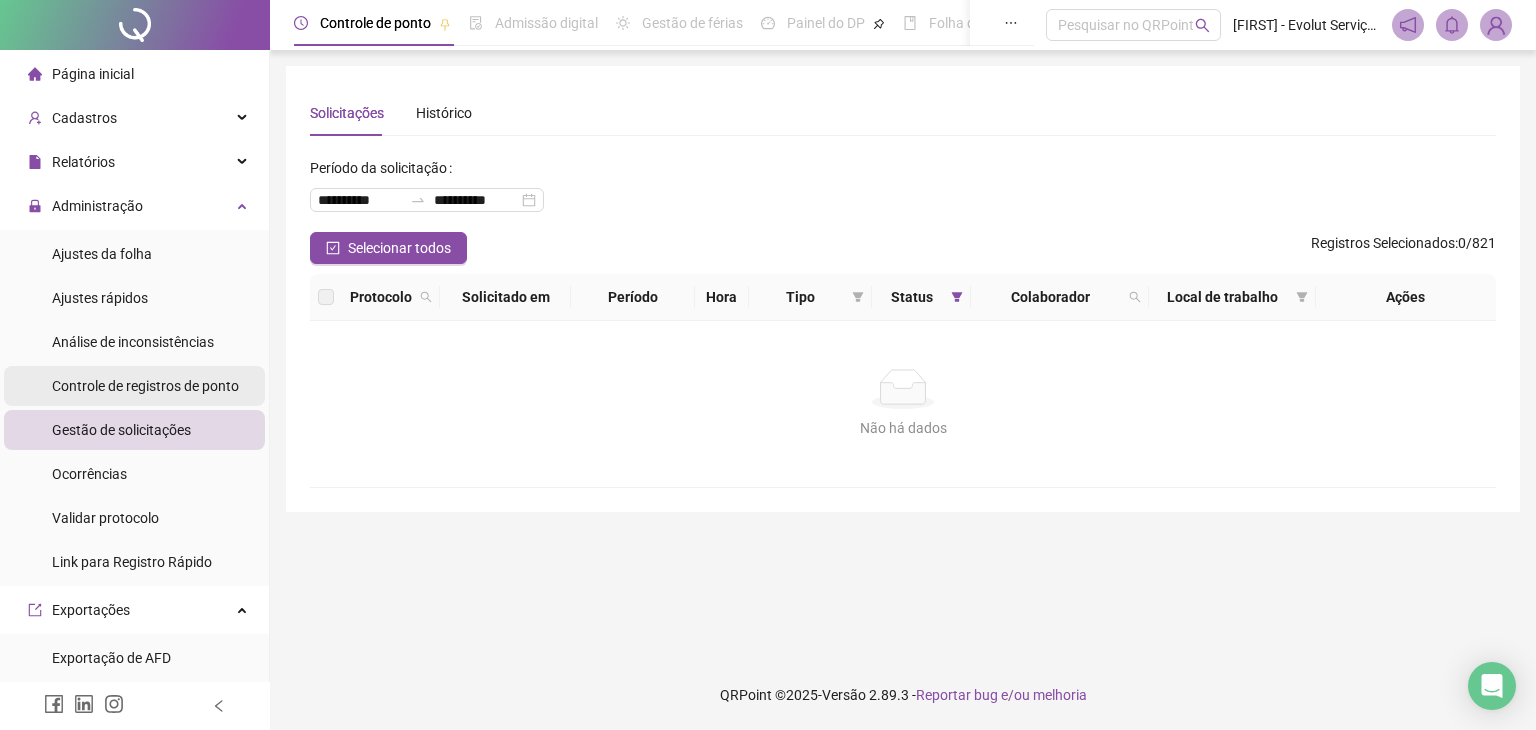 click on "Controle de registros de ponto" at bounding box center (145, 386) 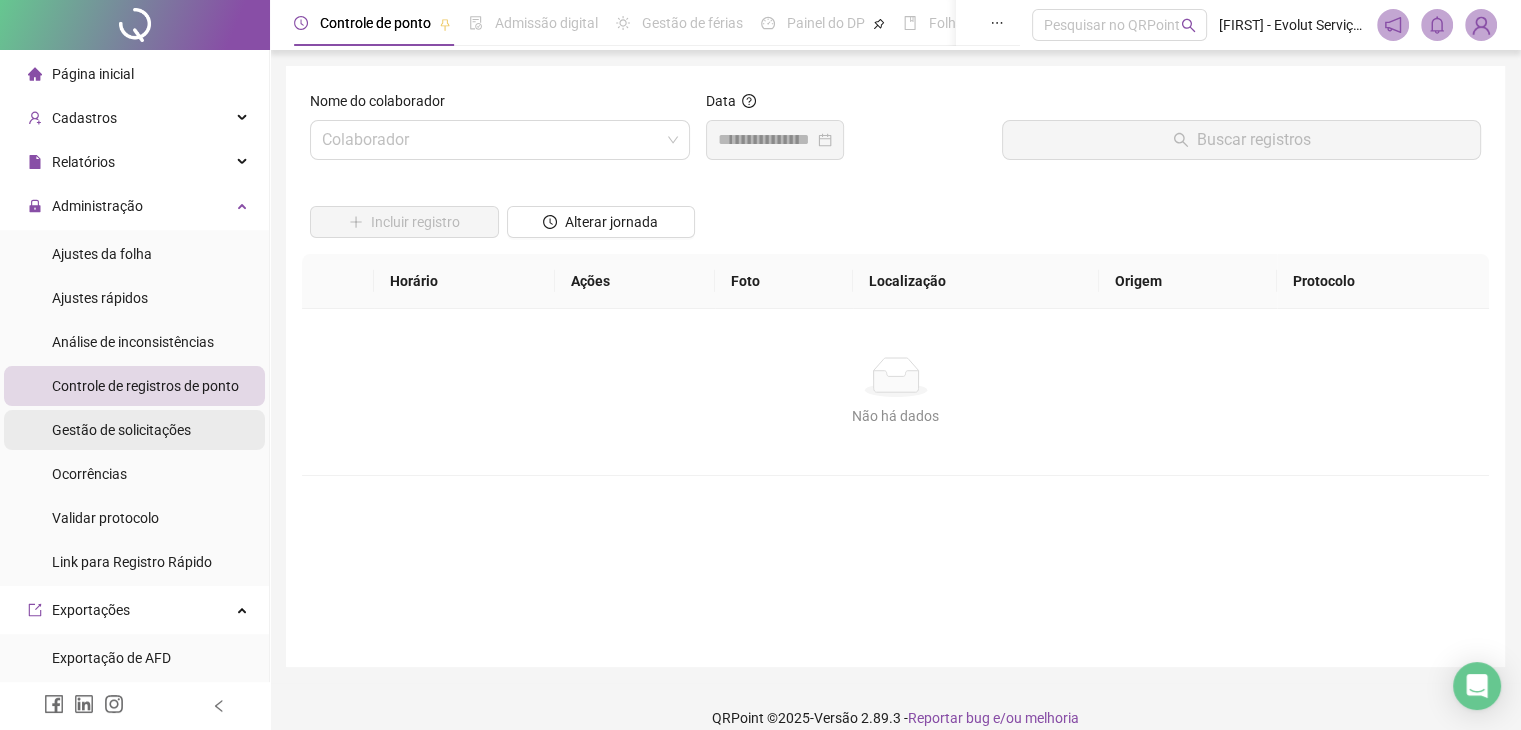 click on "Gestão de solicitações" at bounding box center (121, 430) 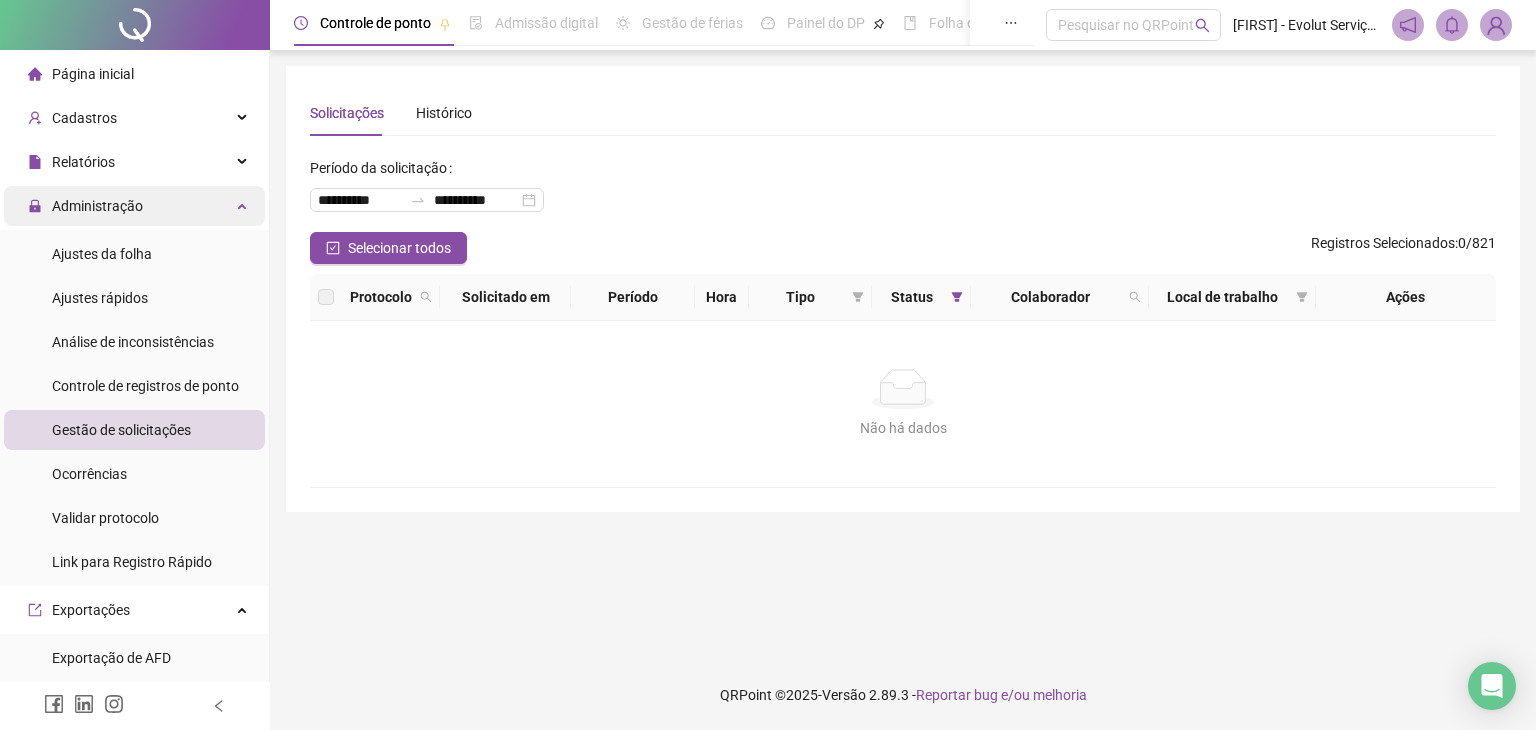 click on "Administração" at bounding box center (134, 206) 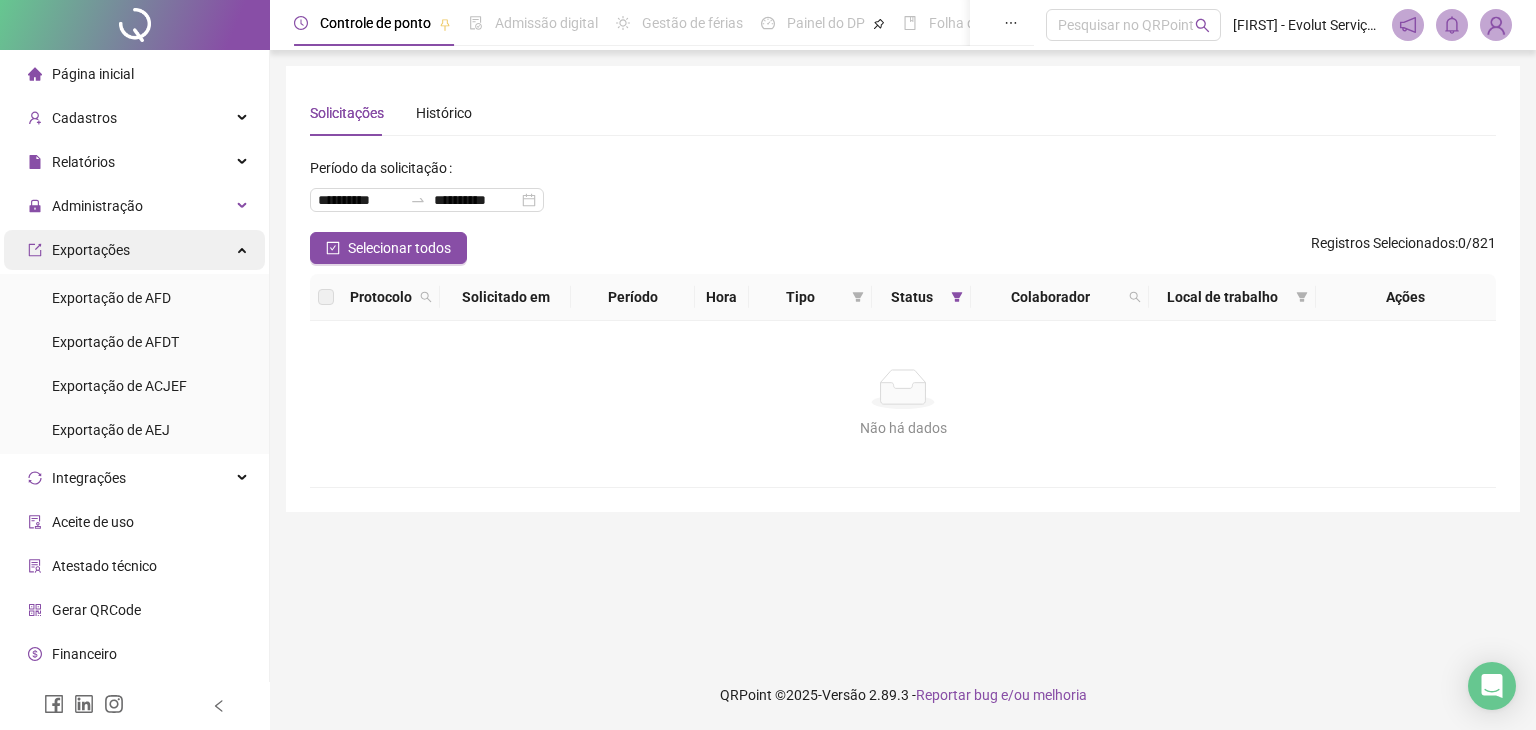 click at bounding box center [244, 248] 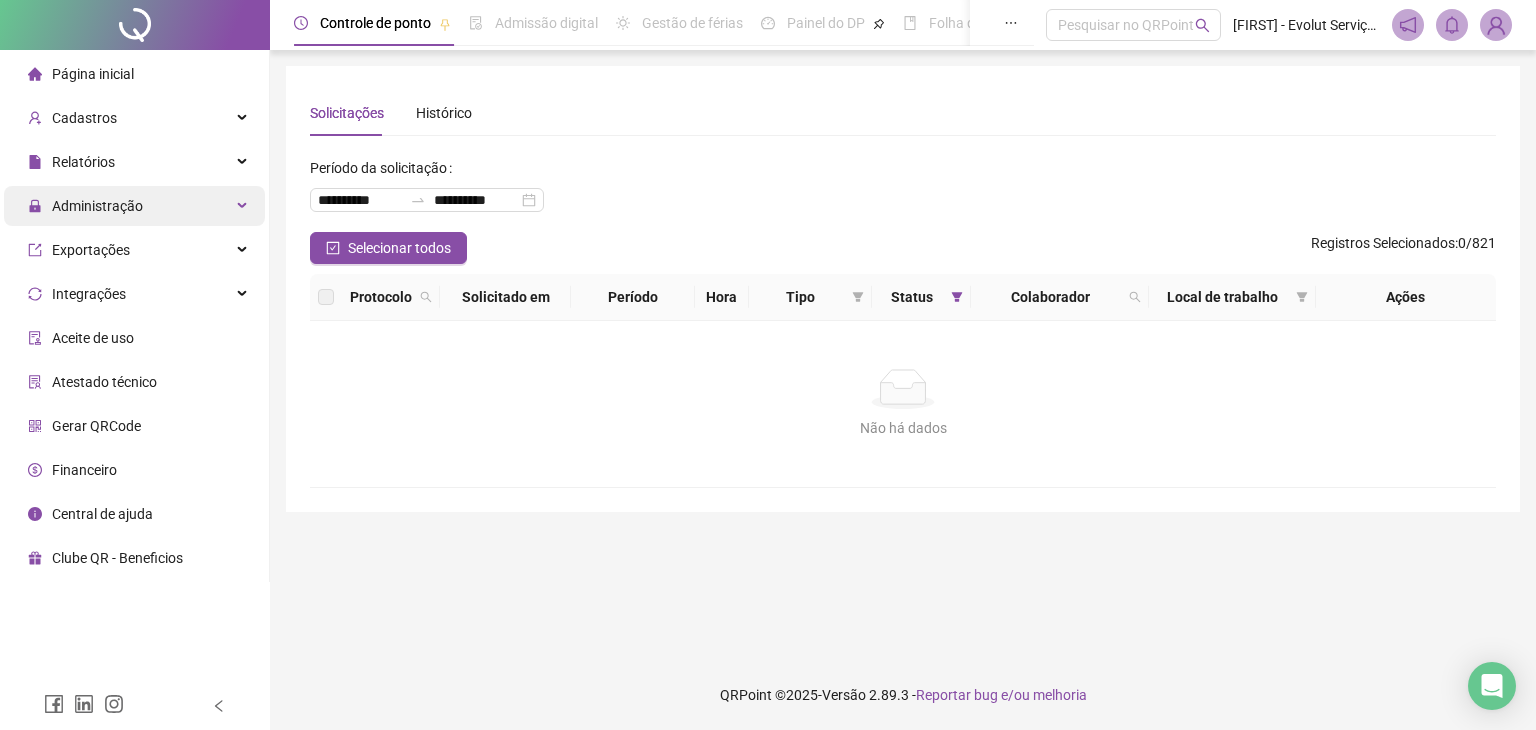 click on "Administração" at bounding box center [134, 206] 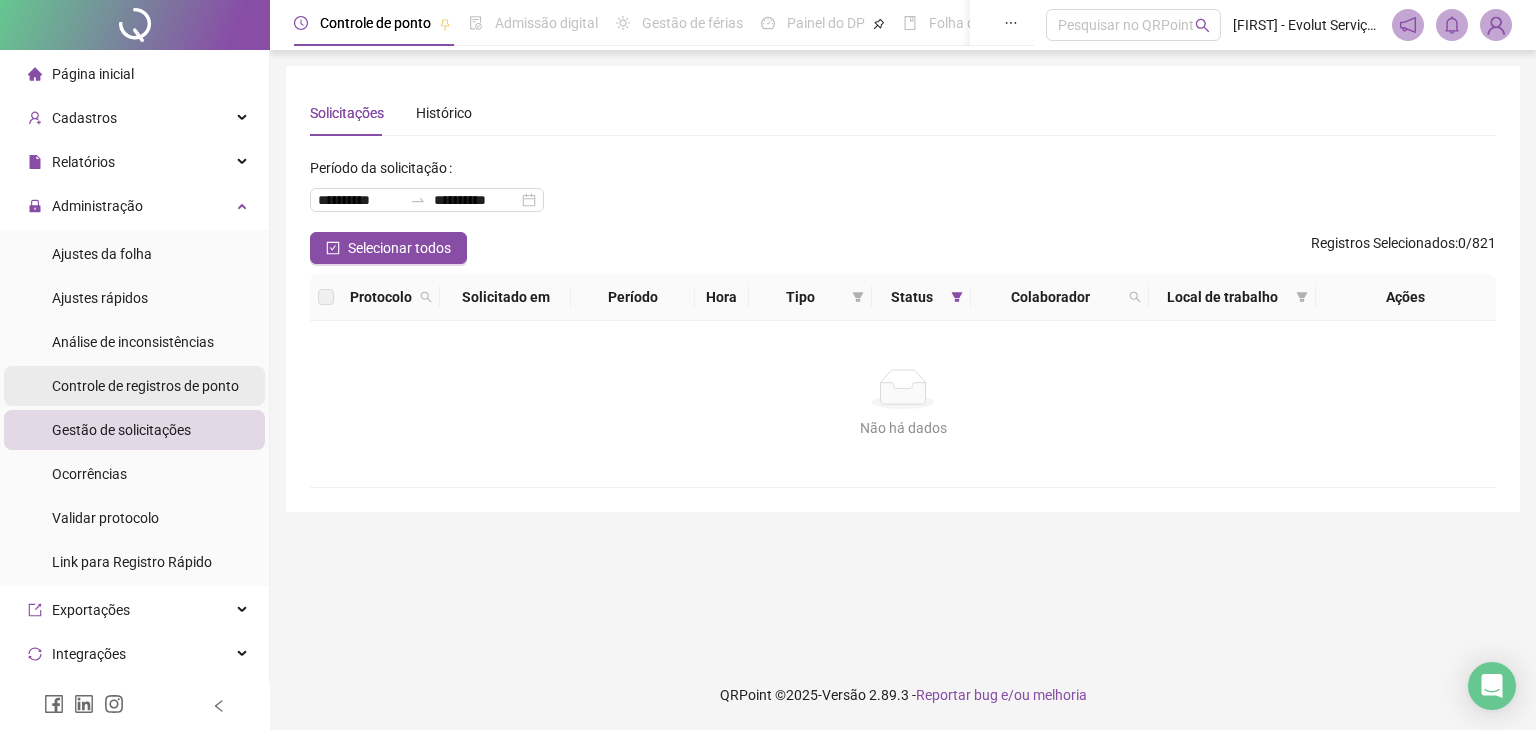 click on "Controle de registros de ponto" at bounding box center (145, 386) 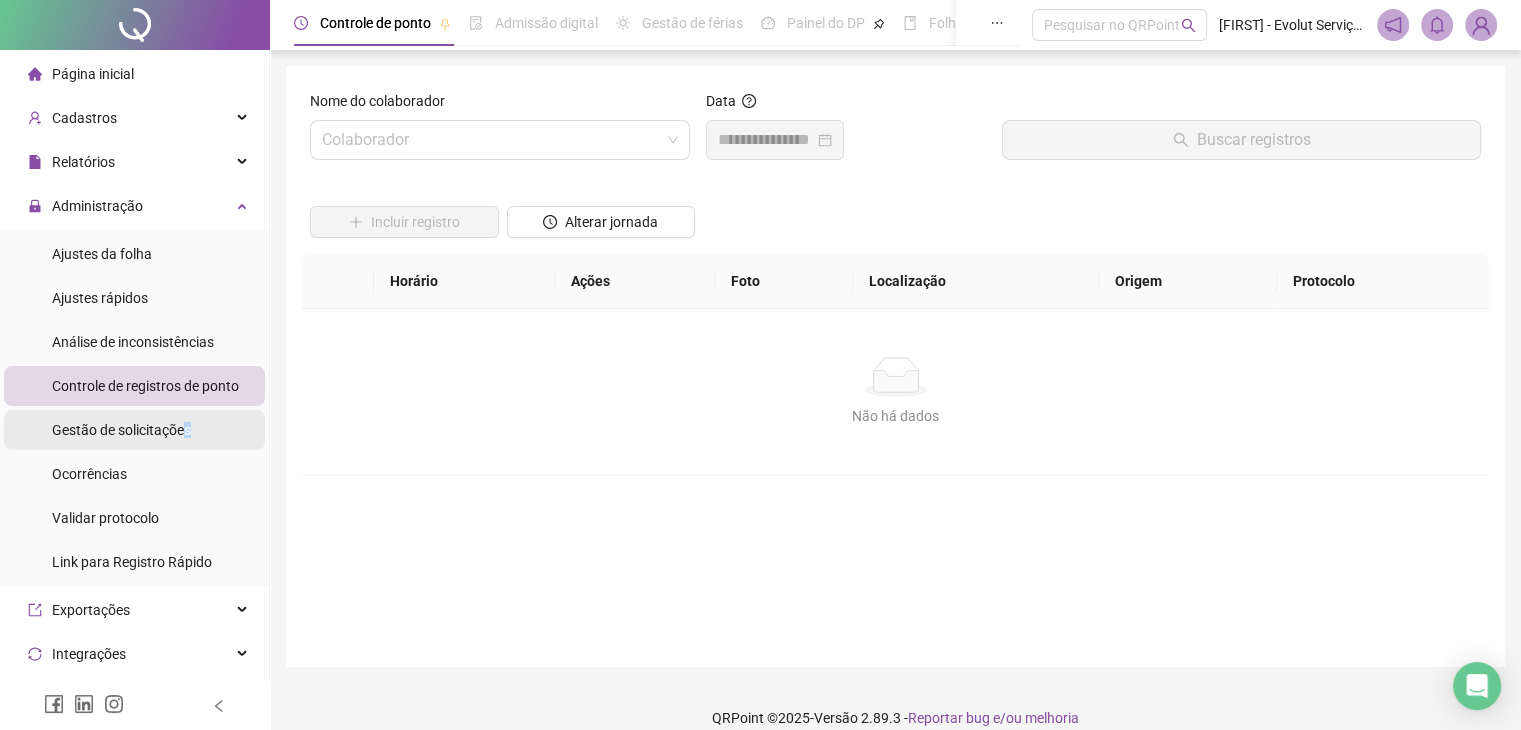 click on "Gestão de solicitações" at bounding box center [121, 430] 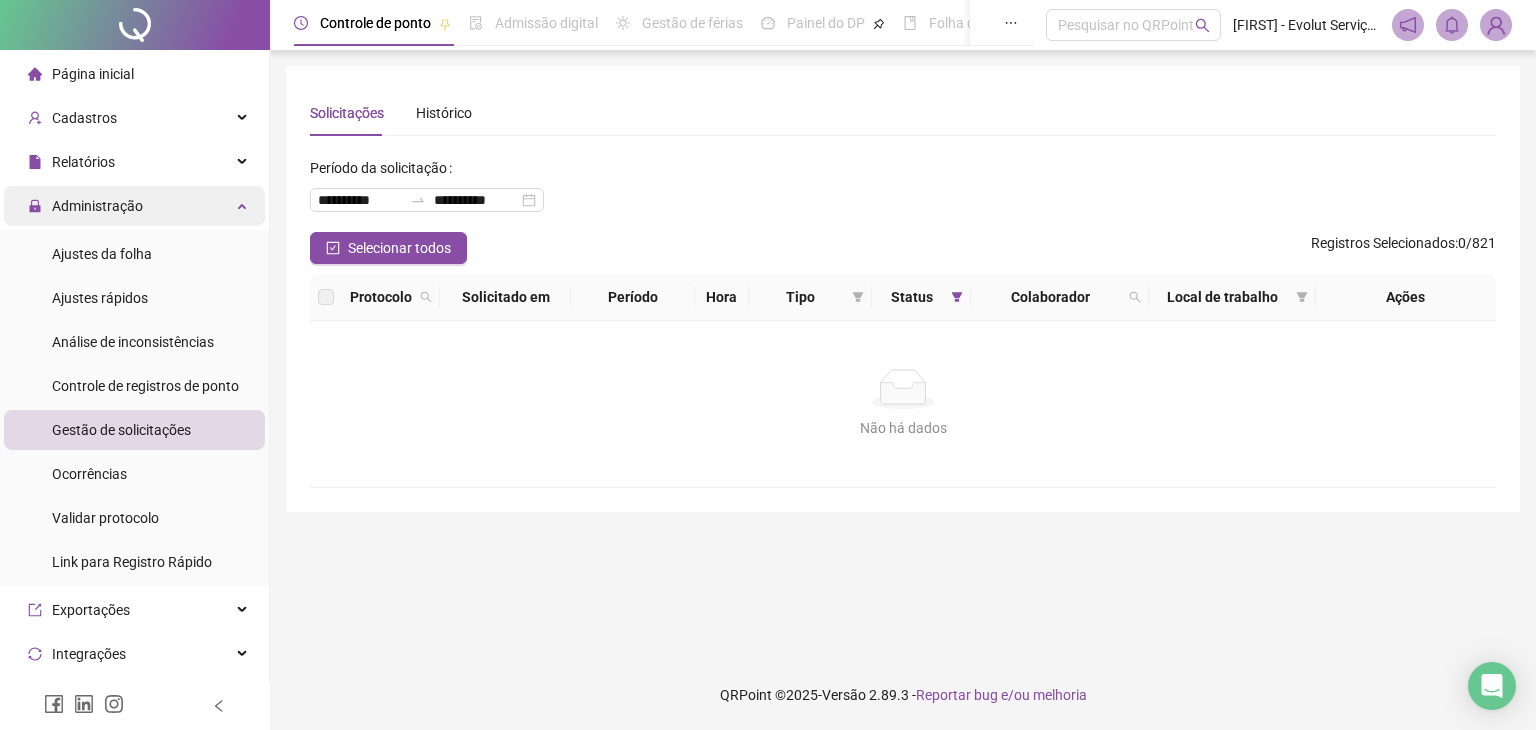 click on "Administração" at bounding box center [134, 206] 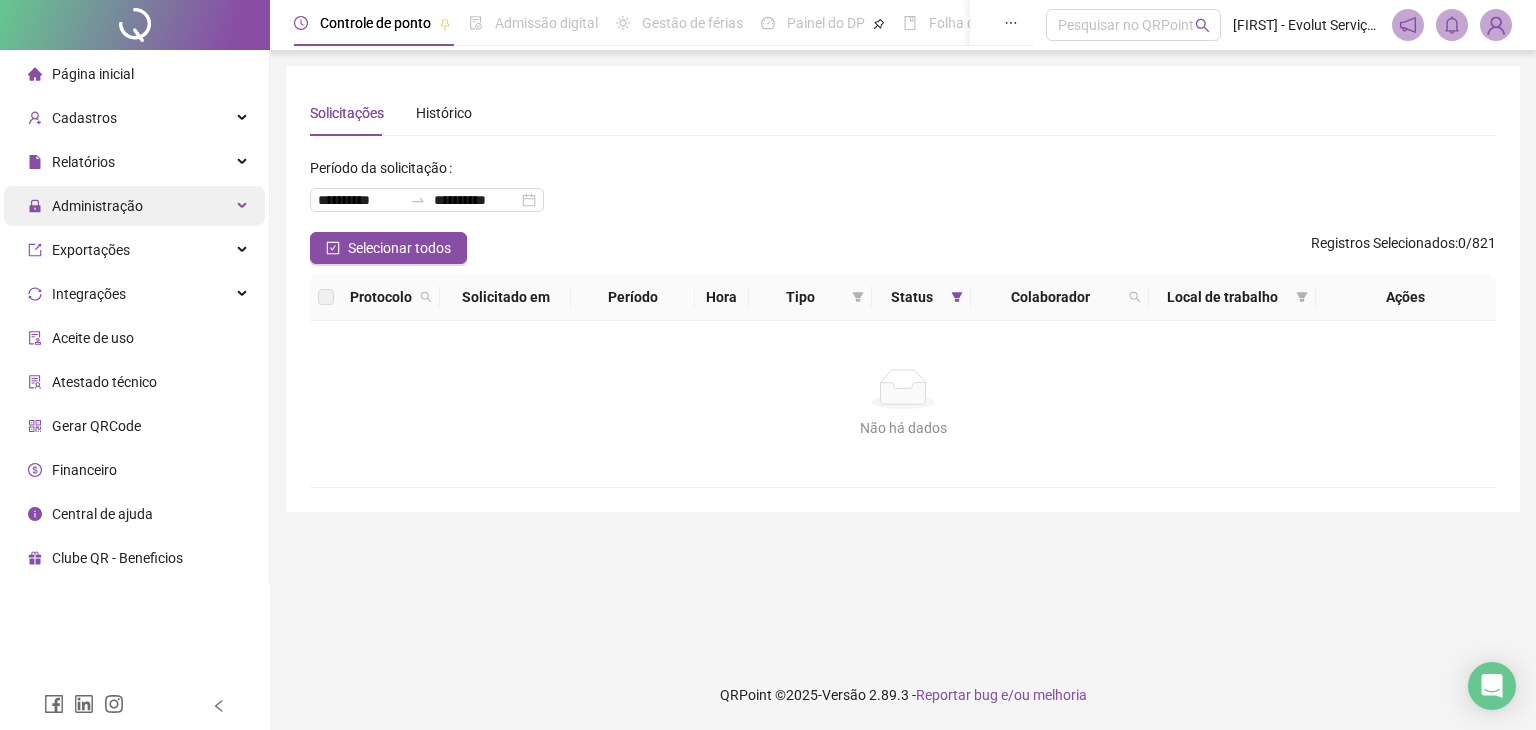 click on "Administração" at bounding box center [134, 206] 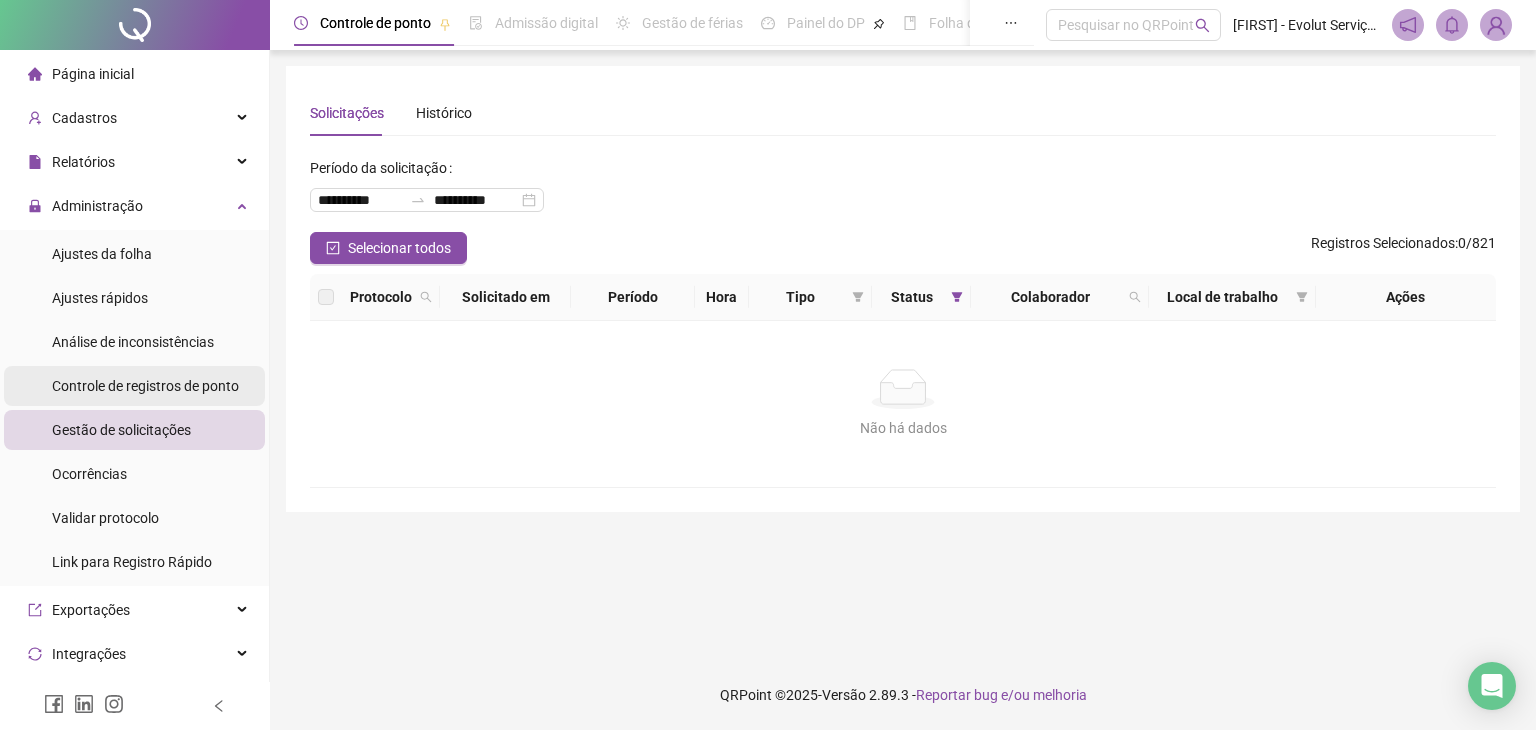 click on "Ajustes da folha Ajustes rápidos Análise de inconsistências Controle de registros de ponto Gestão de solicitações Ocorrências Validar protocolo Link para Registro Rápido" at bounding box center [134, 408] 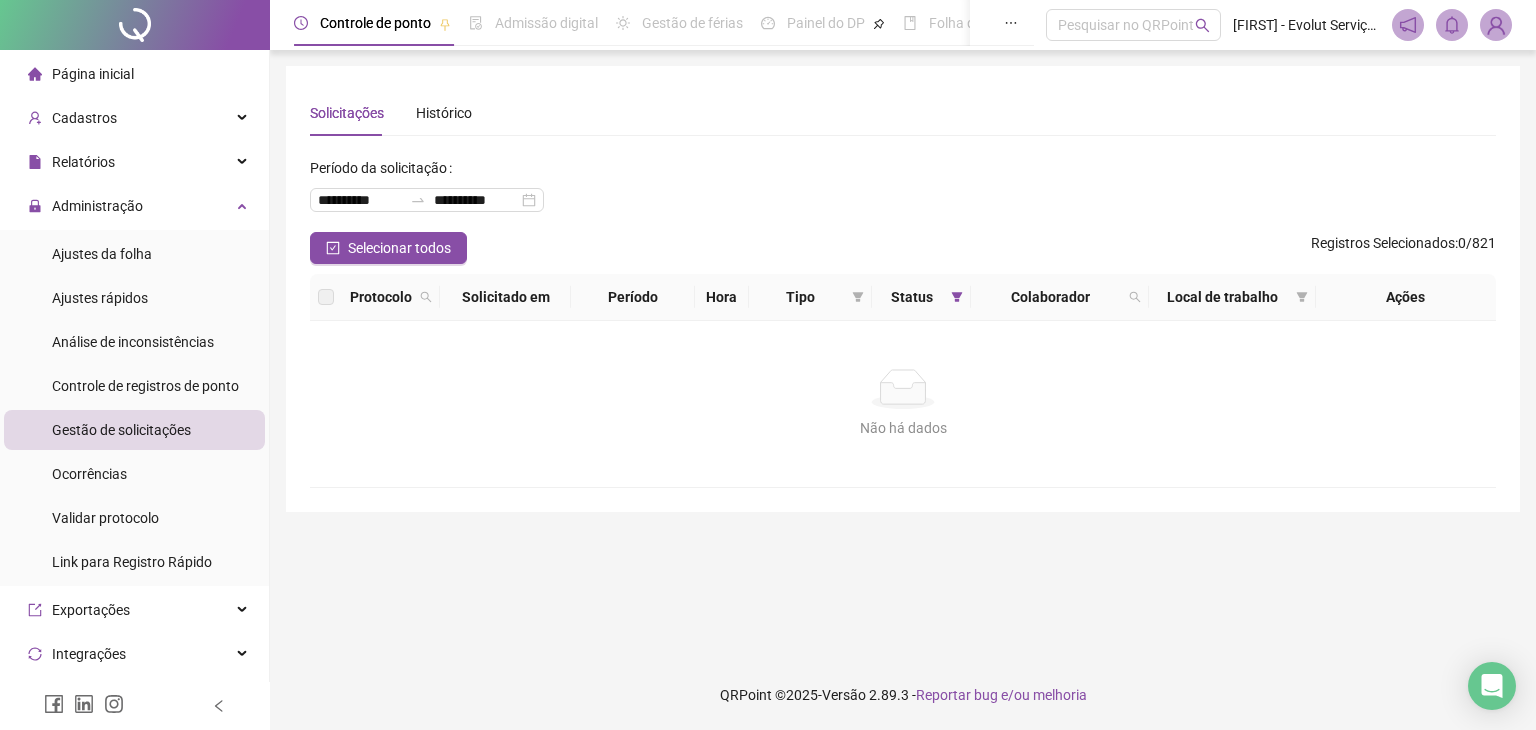 click on "Gestão de solicitações" at bounding box center [121, 430] 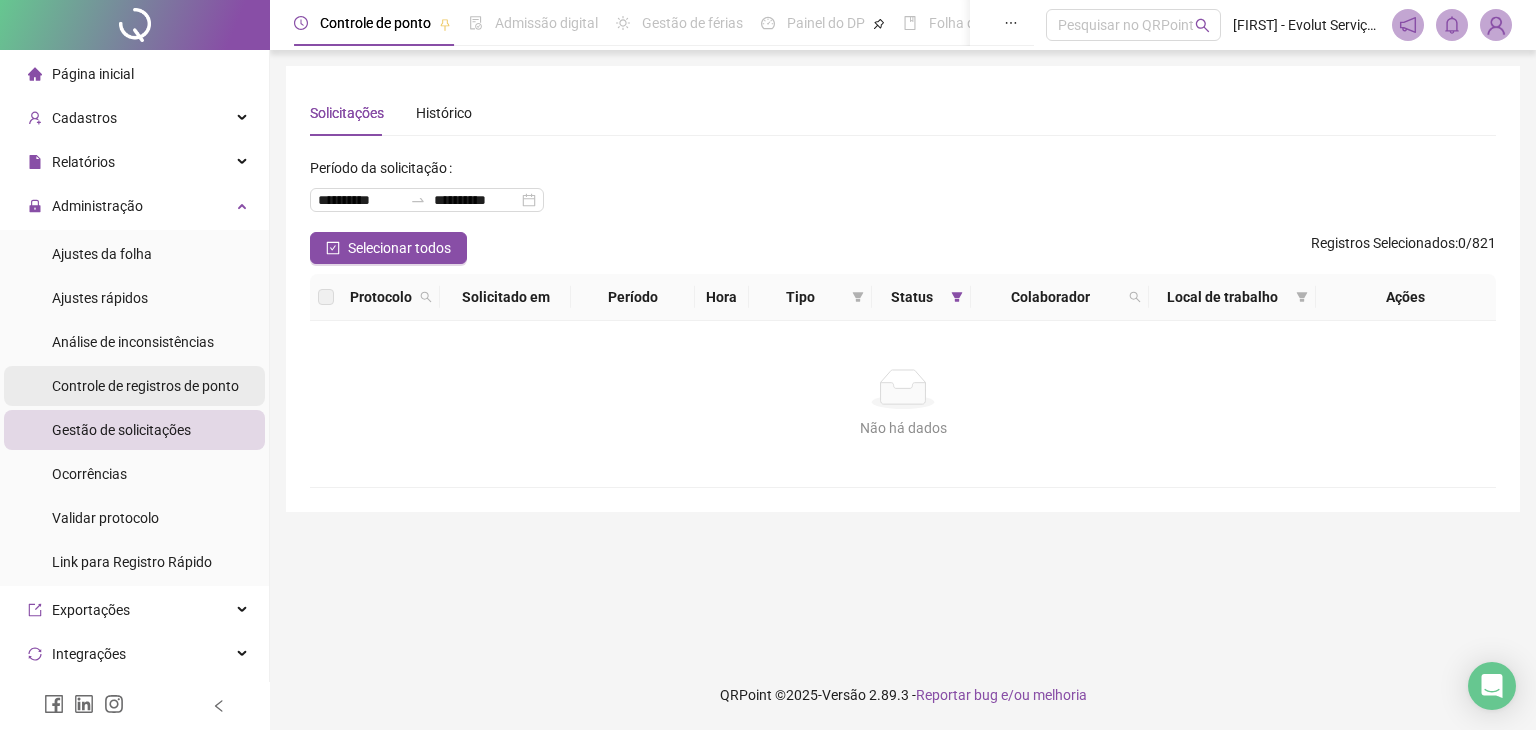 click on "Controle de registros de ponto" at bounding box center [145, 386] 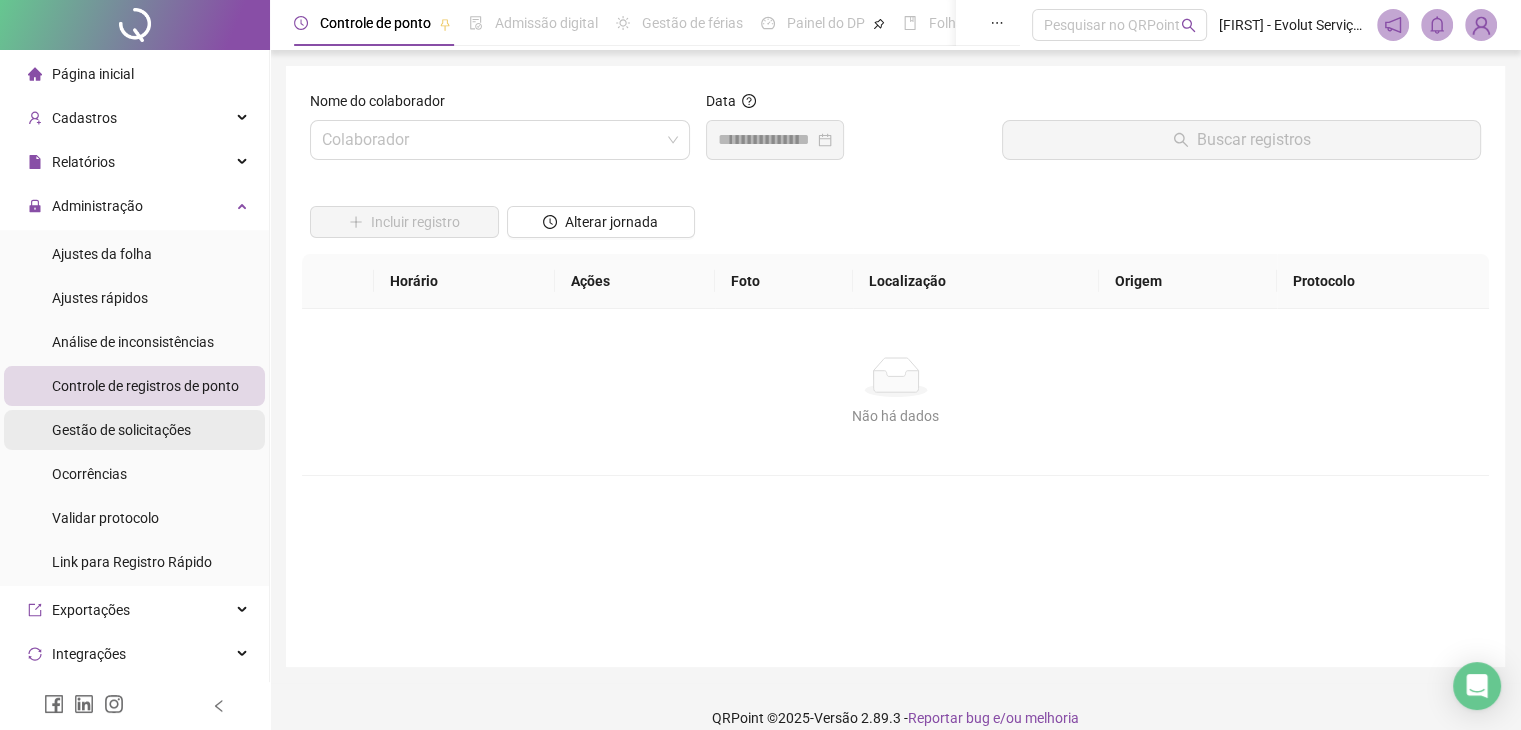click on "Gestão de solicitações" at bounding box center [121, 430] 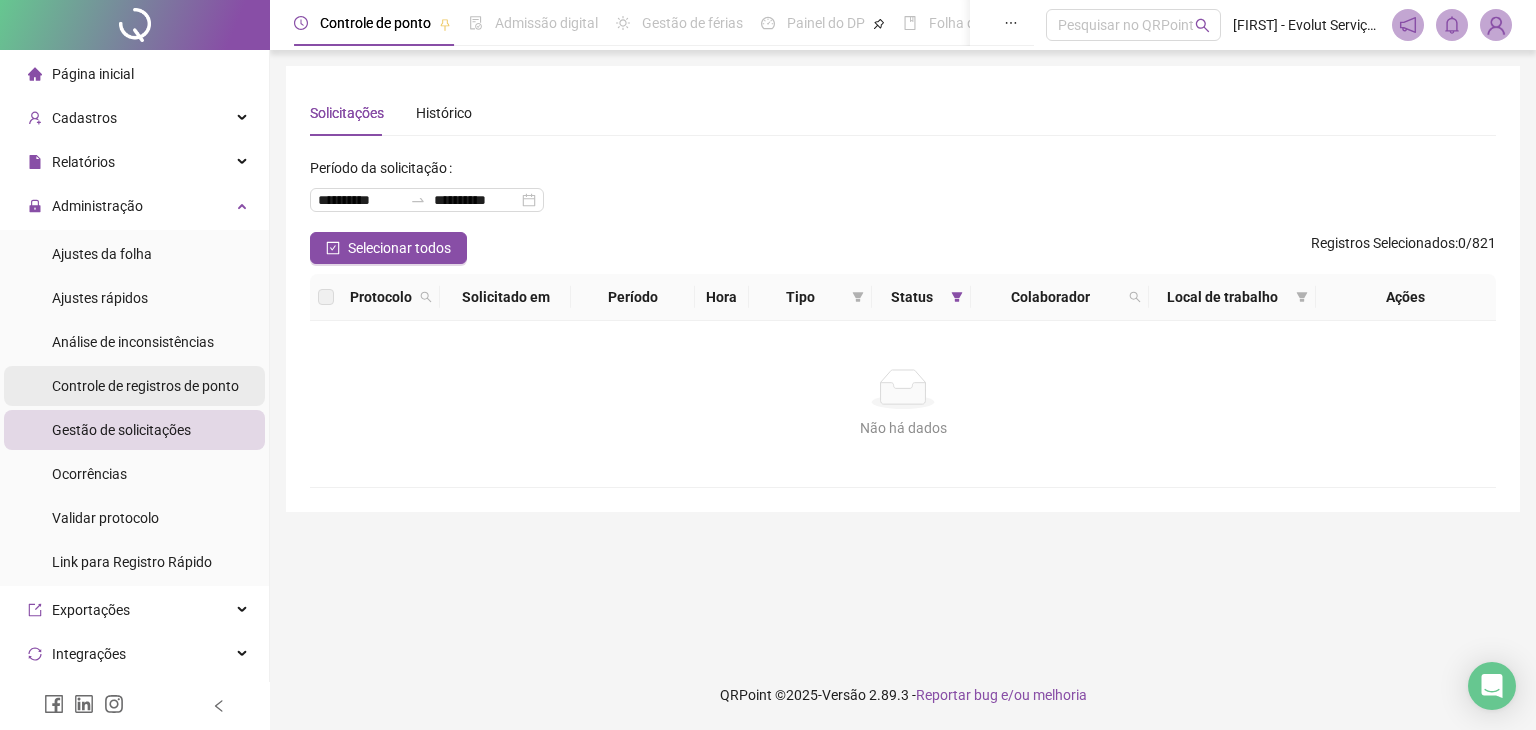 click on "Controle de registros de ponto" at bounding box center (145, 386) 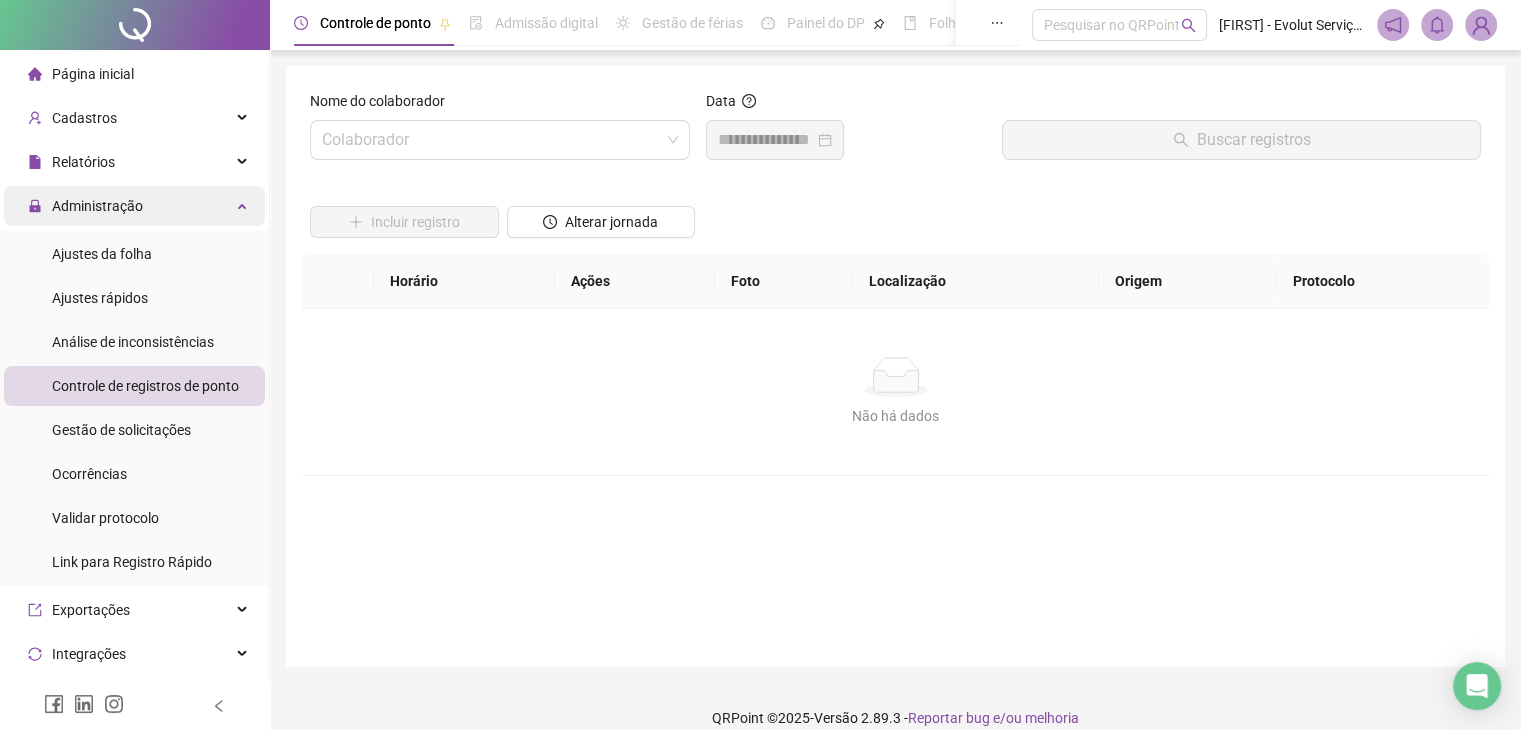 click on "Administração" at bounding box center (134, 206) 